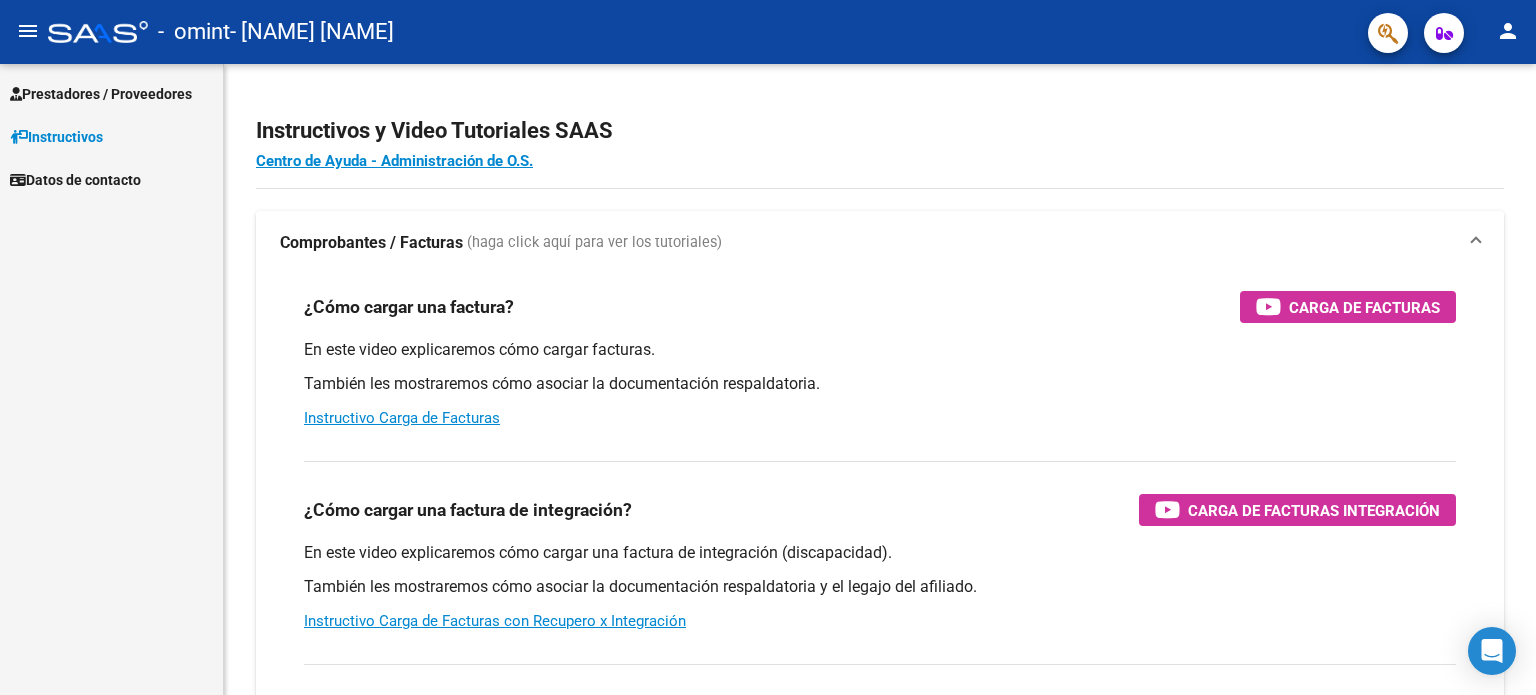 scroll, scrollTop: 0, scrollLeft: 0, axis: both 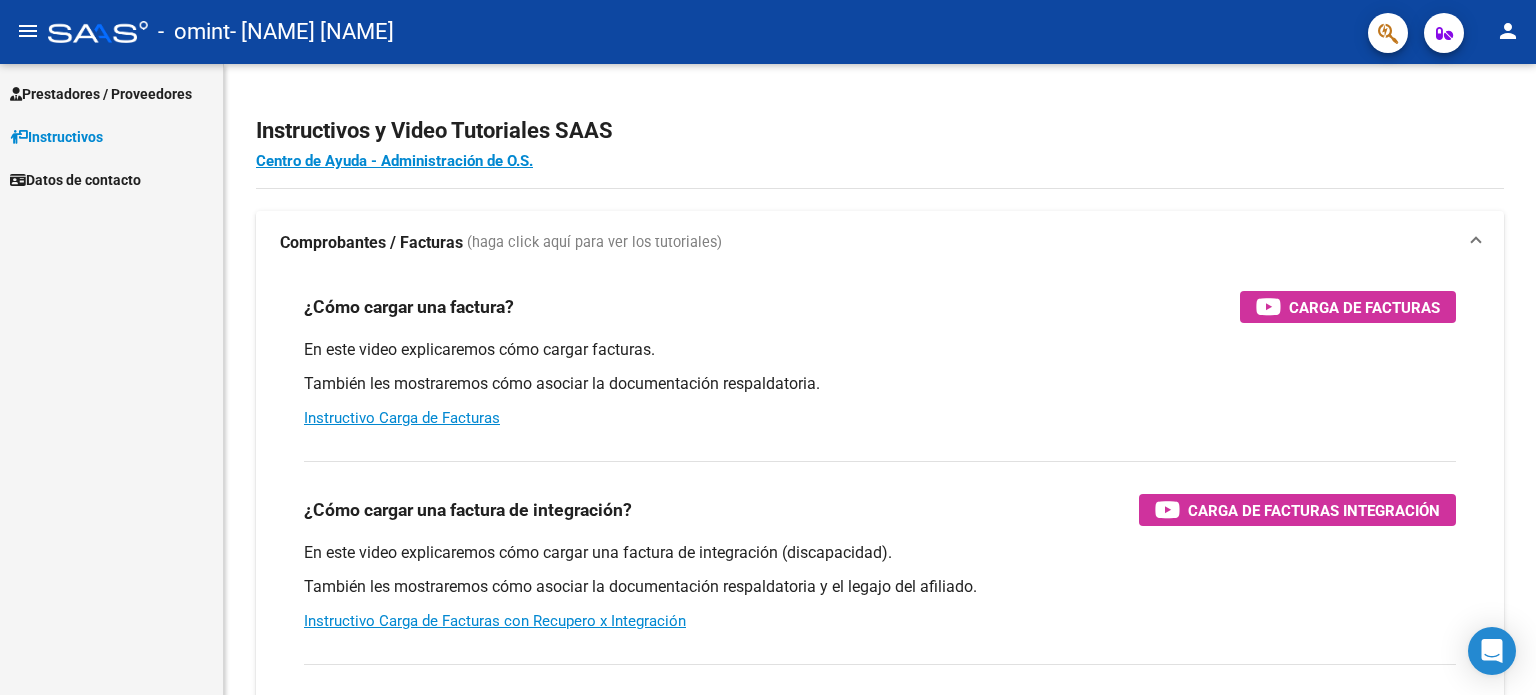 click on "Prestadores / Proveedores" at bounding box center [101, 94] 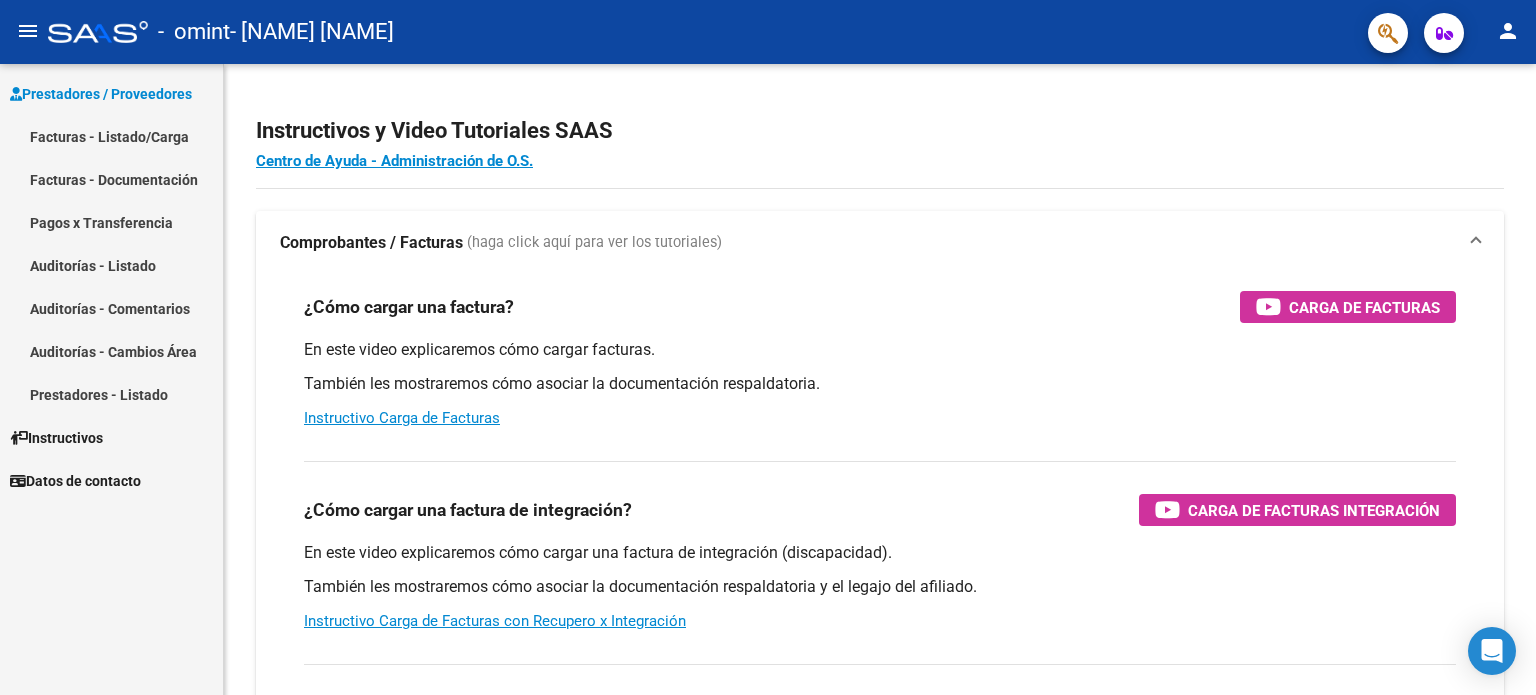 click on "Facturas - Listado/Carga" at bounding box center (111, 136) 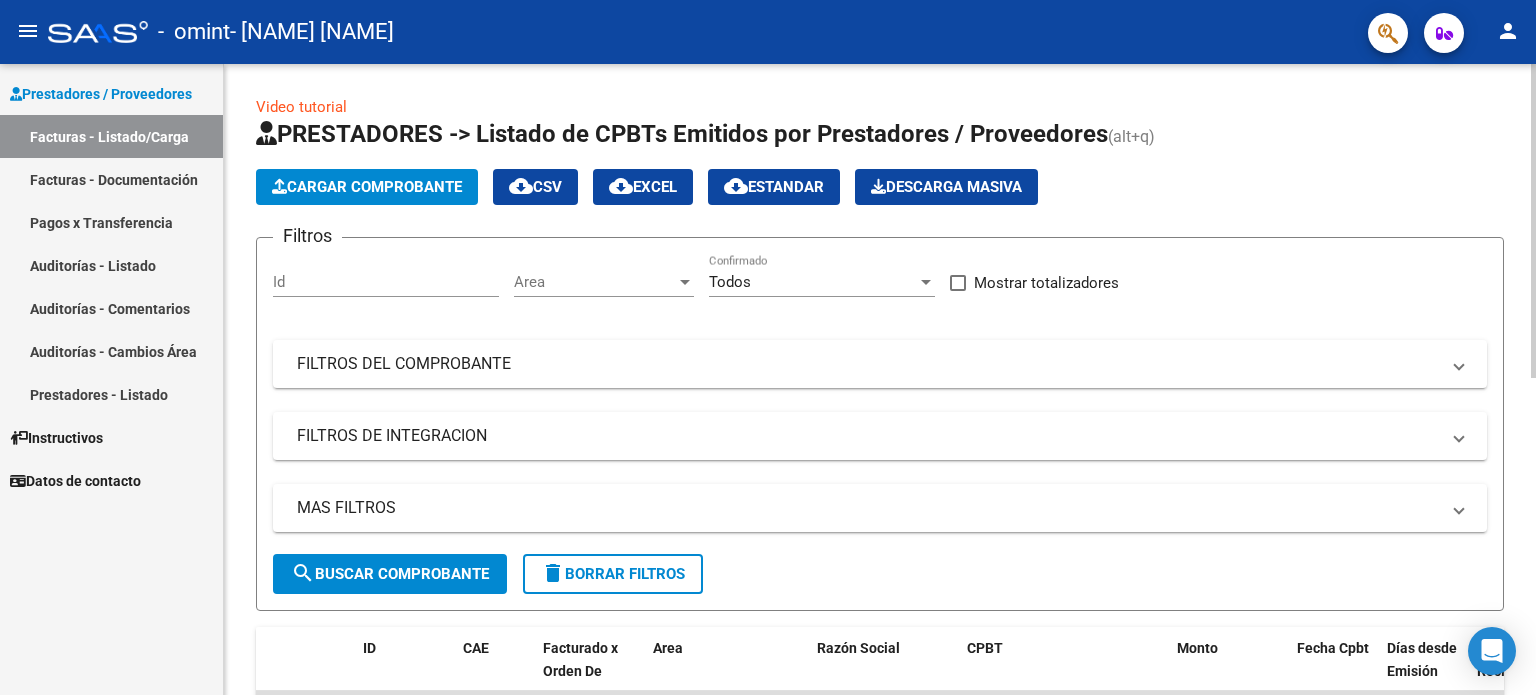 click on "Cargar Comprobante" 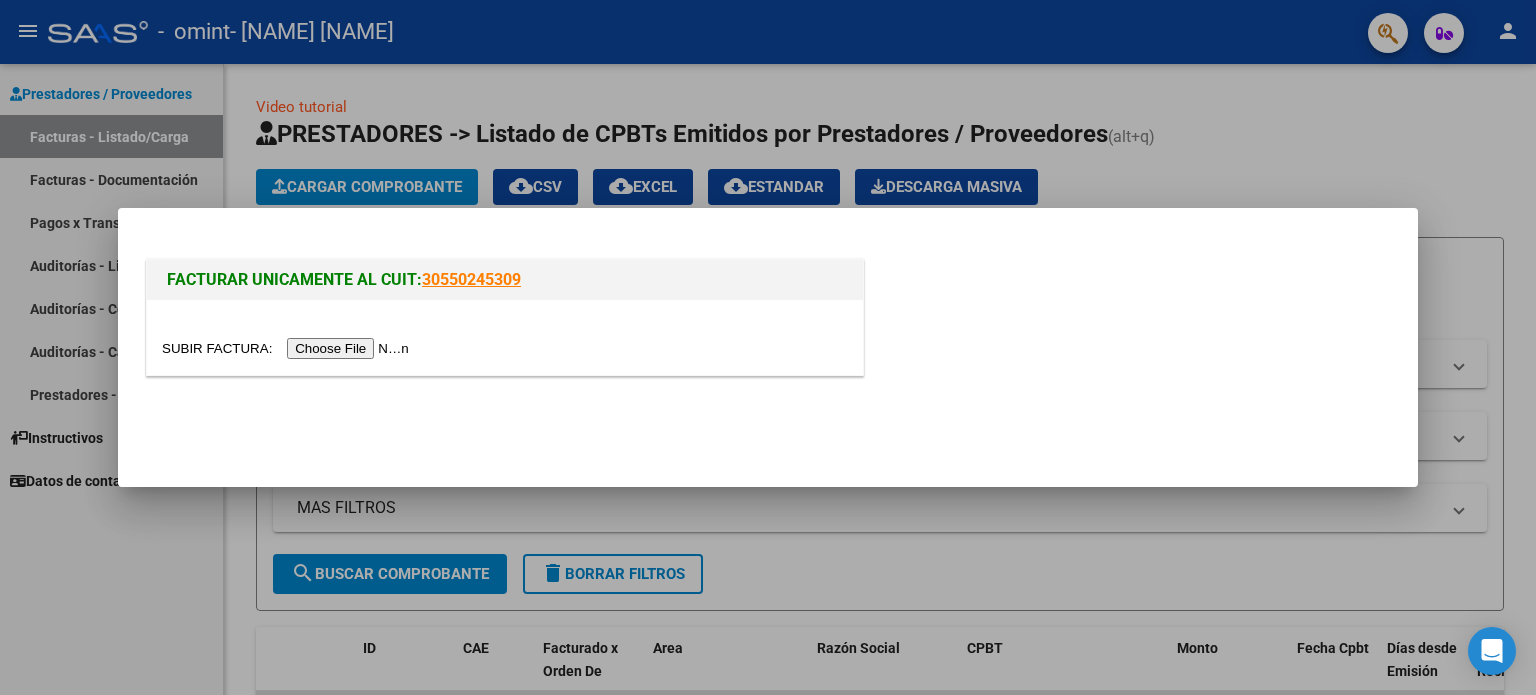 click at bounding box center [288, 348] 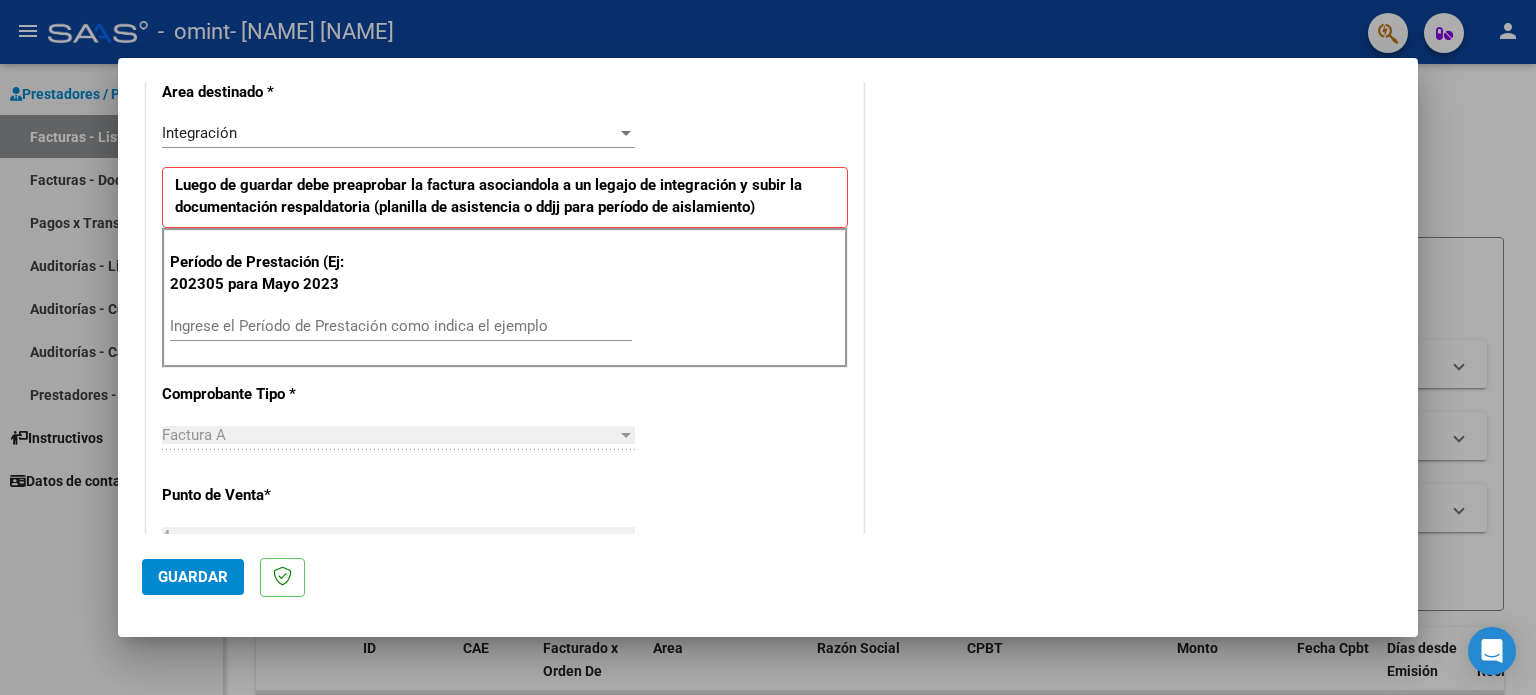 scroll, scrollTop: 500, scrollLeft: 0, axis: vertical 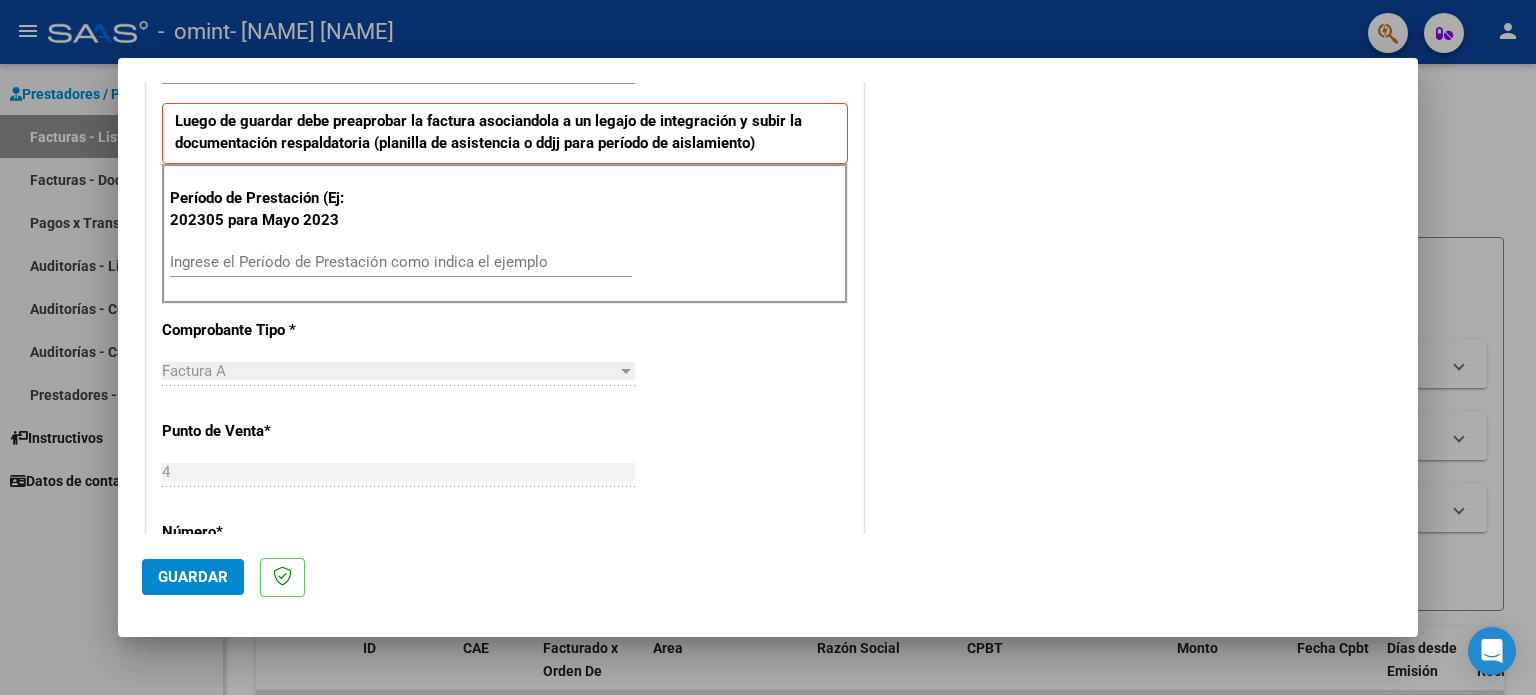 click on "Ingrese el Período de Prestación como indica el ejemplo" at bounding box center [401, 262] 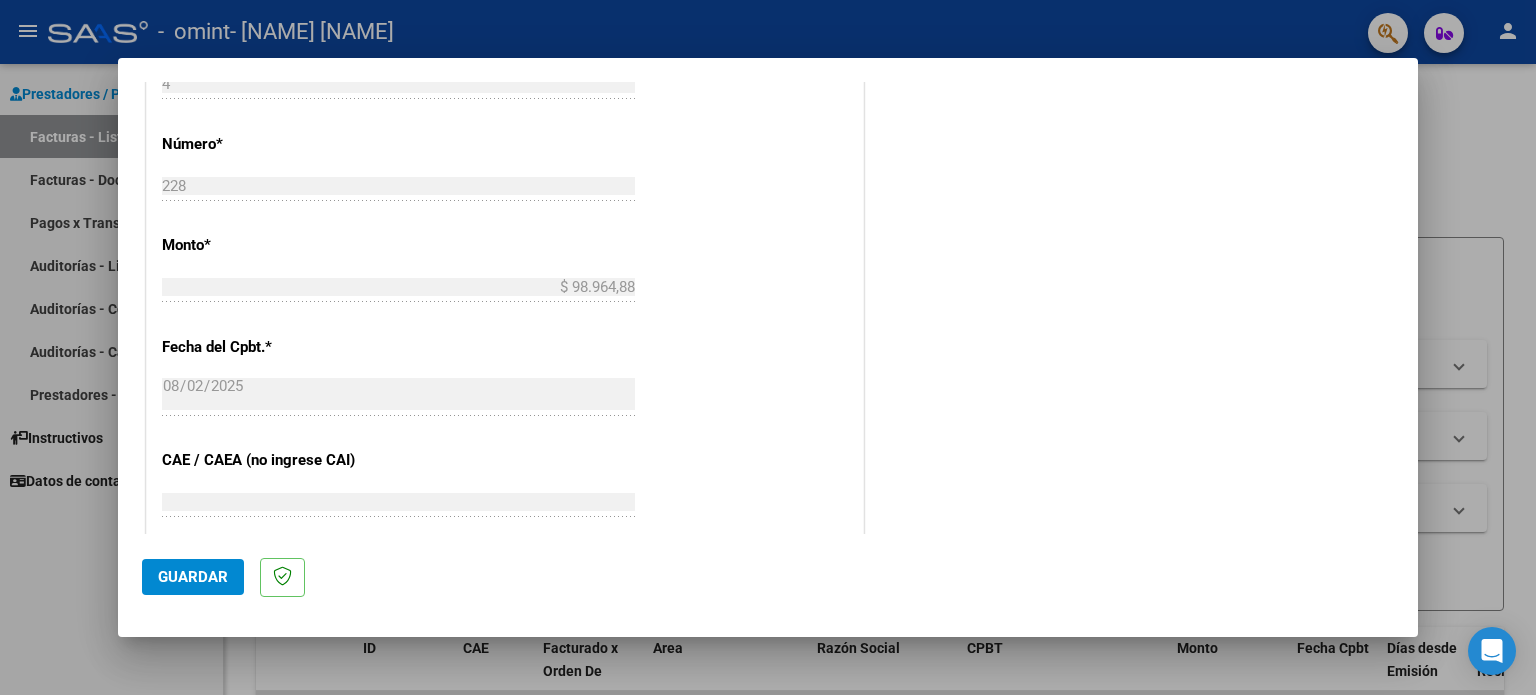 scroll, scrollTop: 900, scrollLeft: 0, axis: vertical 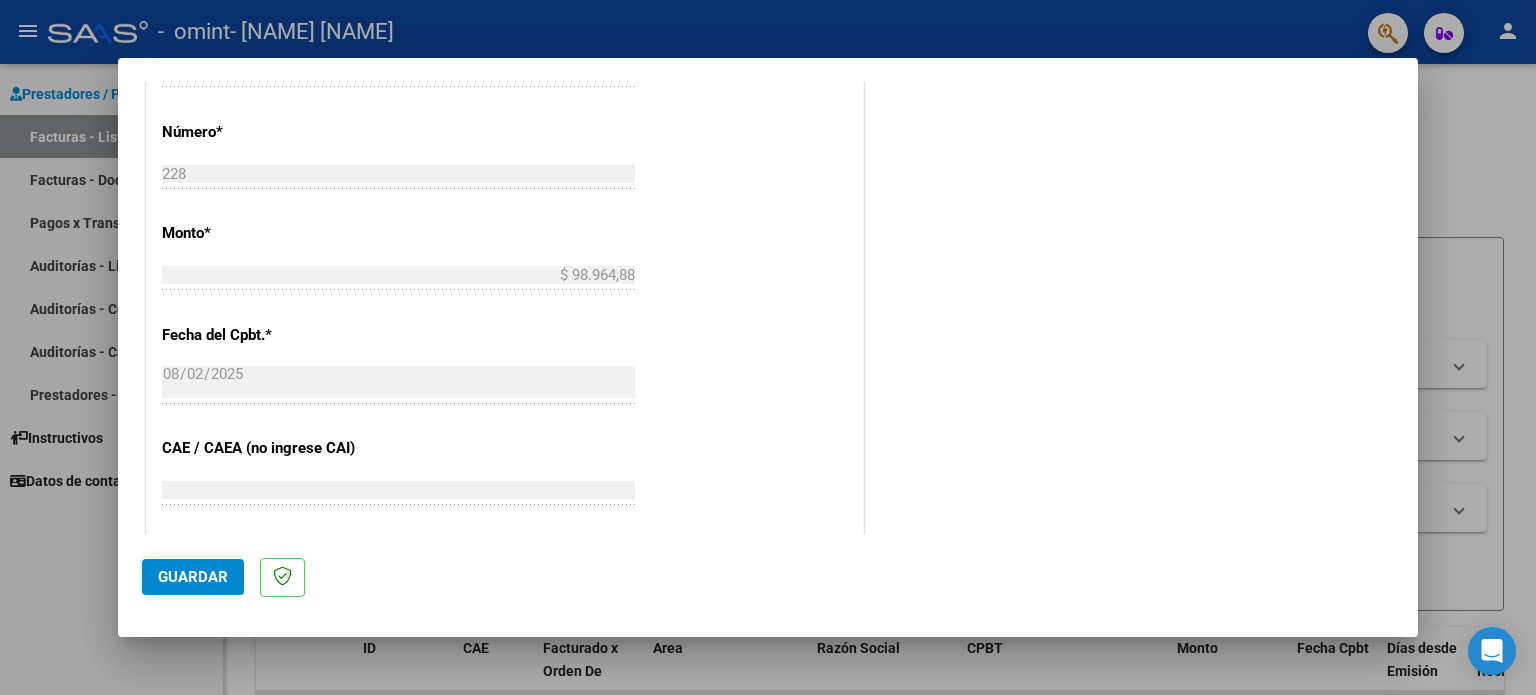 type on "202507" 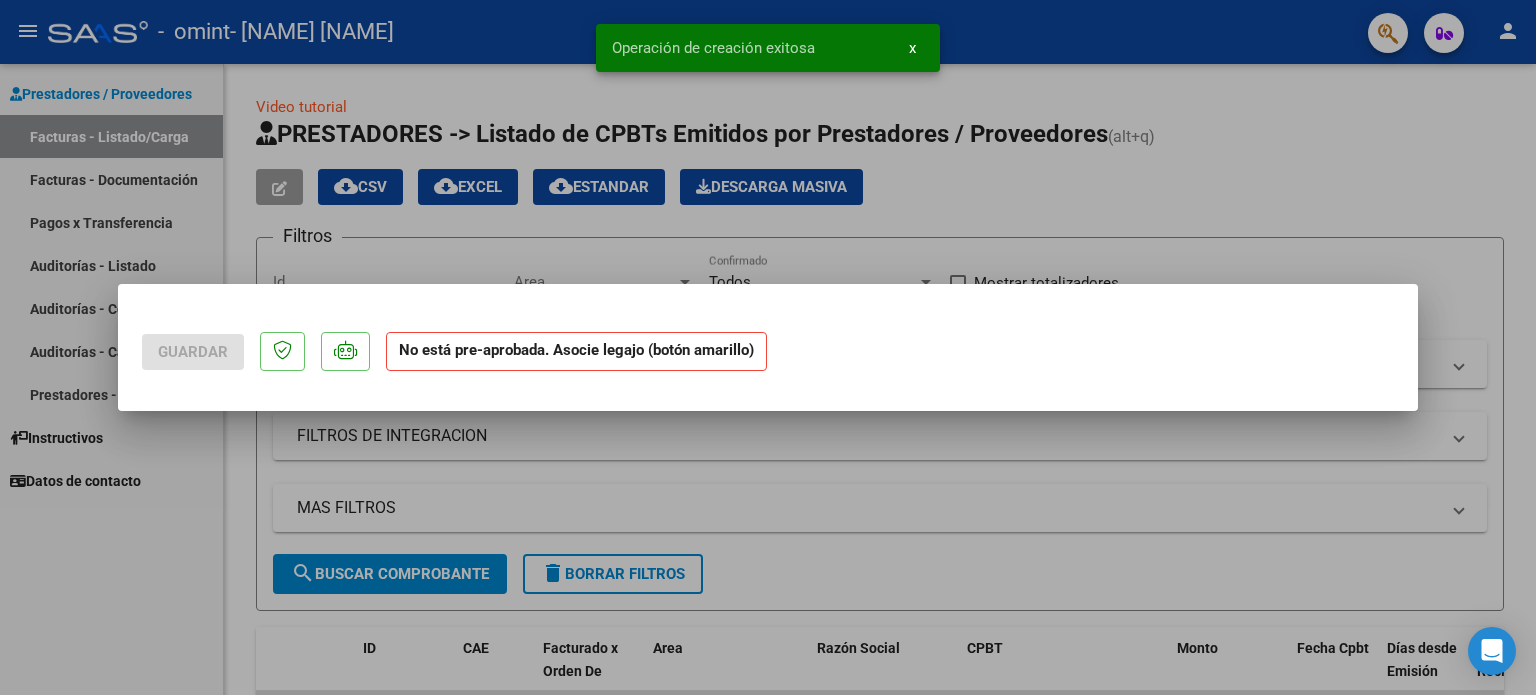 scroll, scrollTop: 0, scrollLeft: 0, axis: both 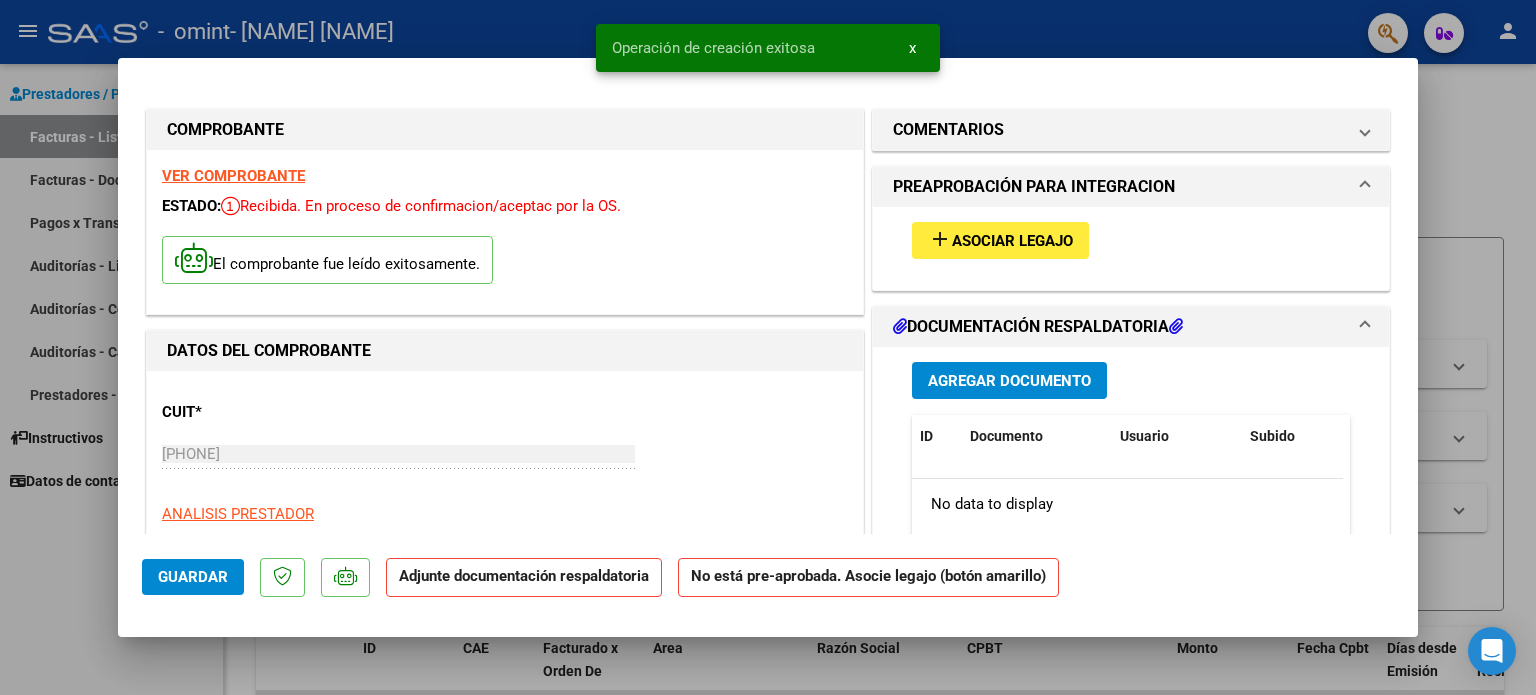 click on "add Asociar Legajo" at bounding box center [1000, 240] 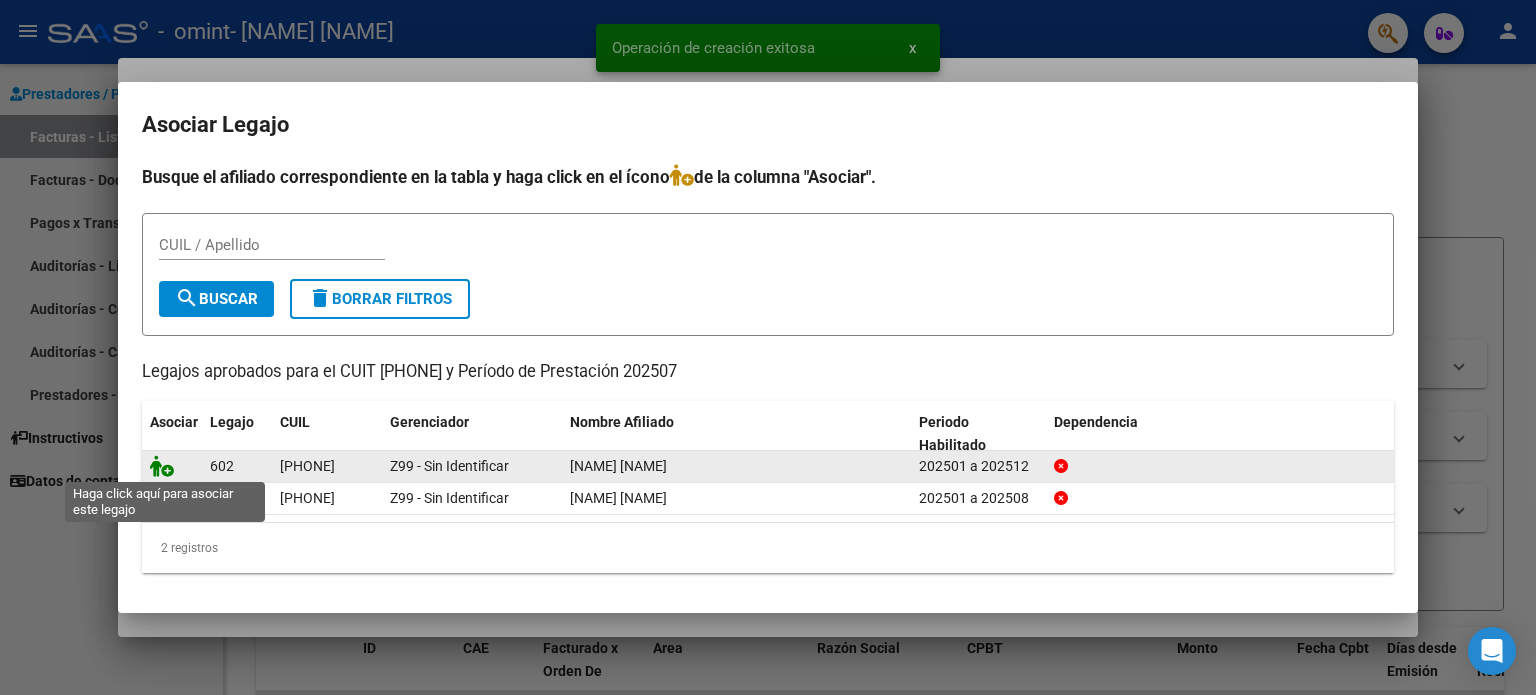 click 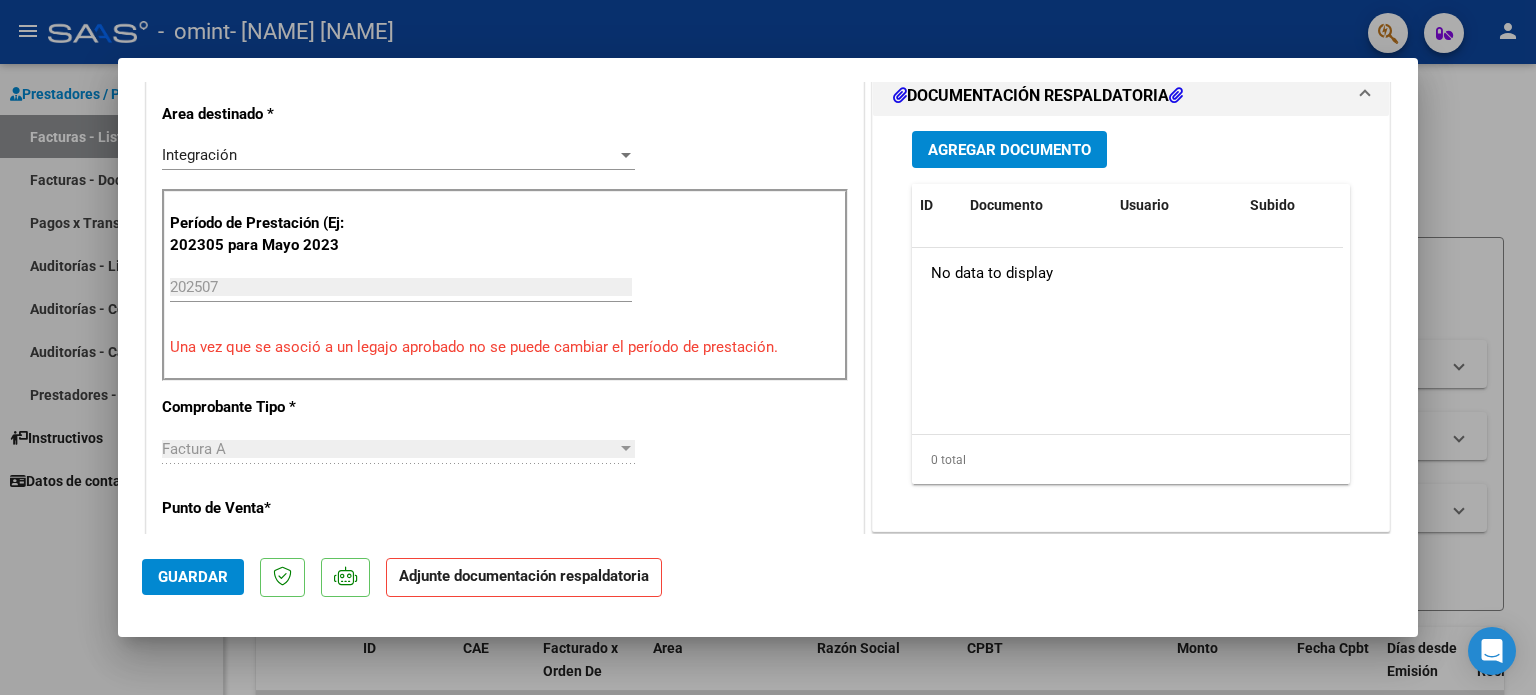 scroll, scrollTop: 500, scrollLeft: 0, axis: vertical 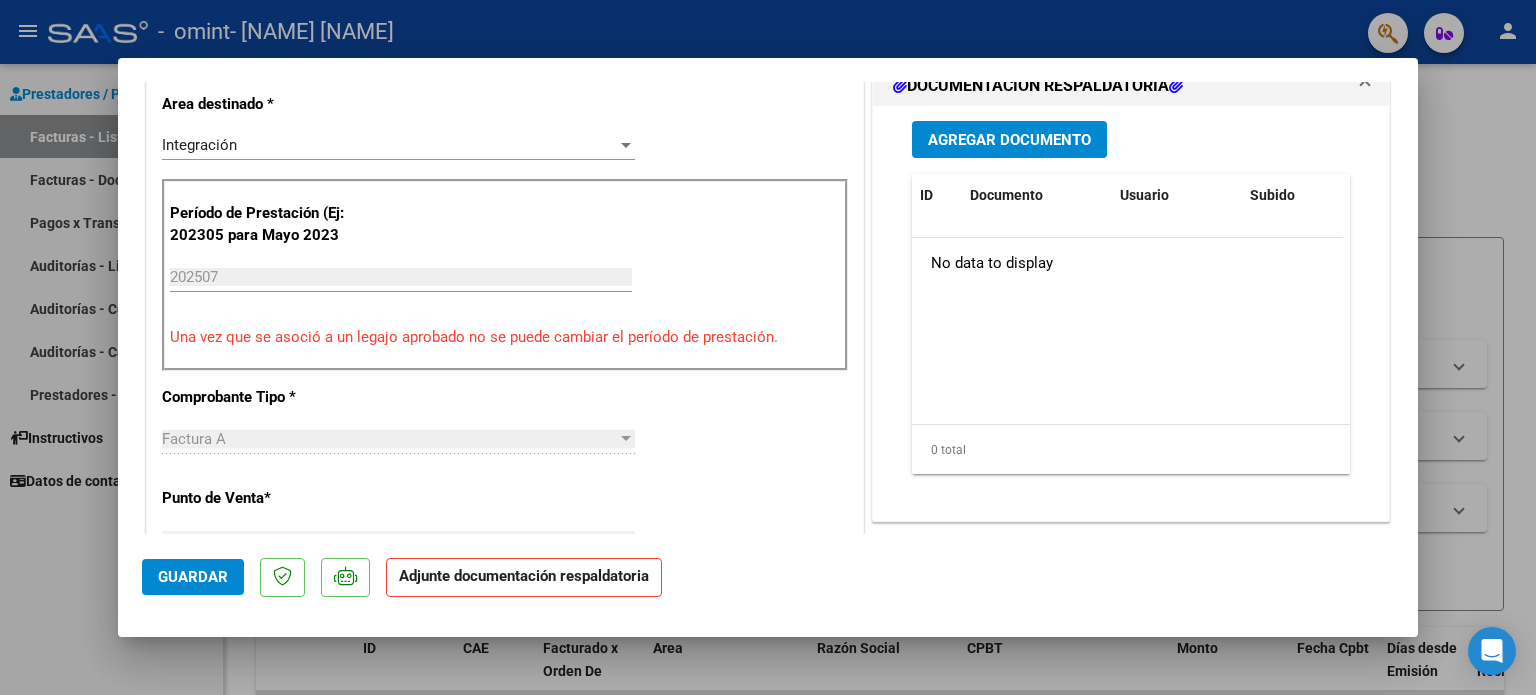 click on "Agregar Documento" at bounding box center [1009, 140] 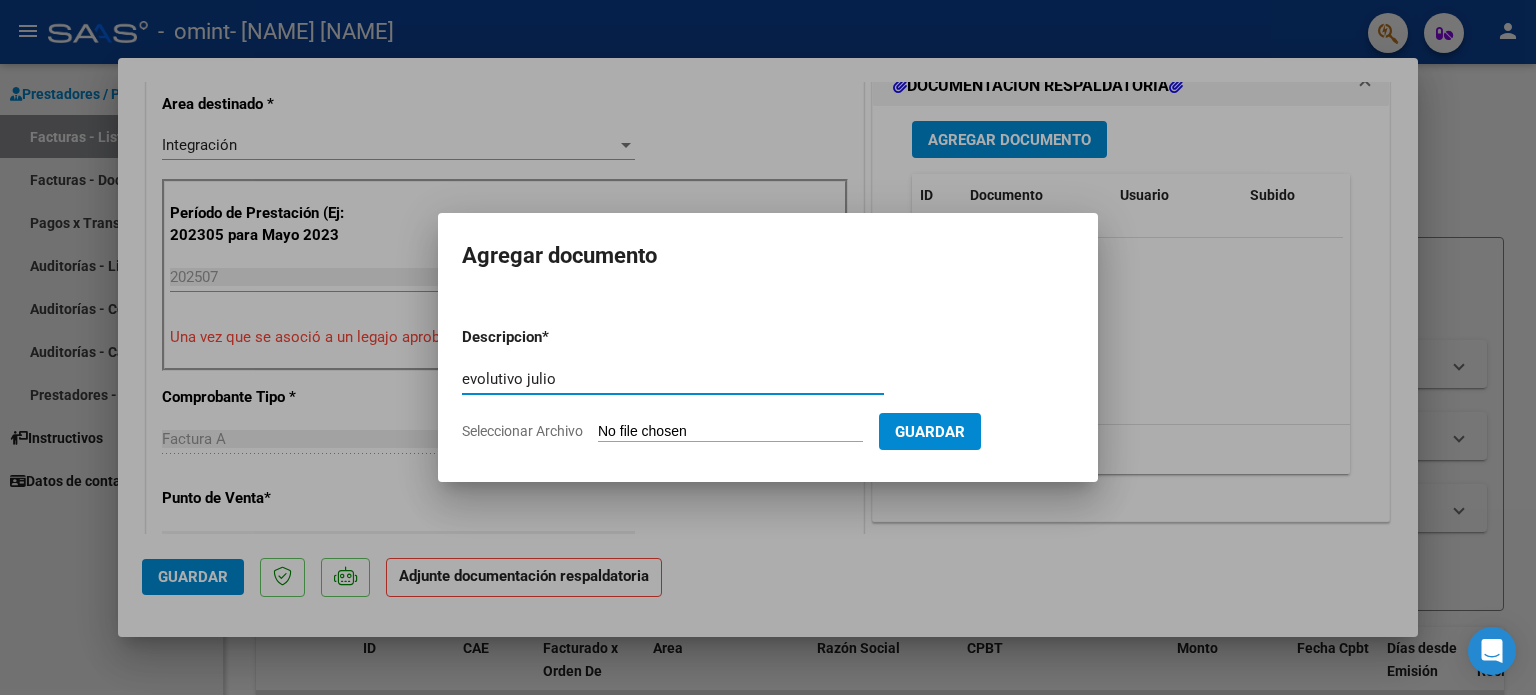 type on "evolutivo julio" 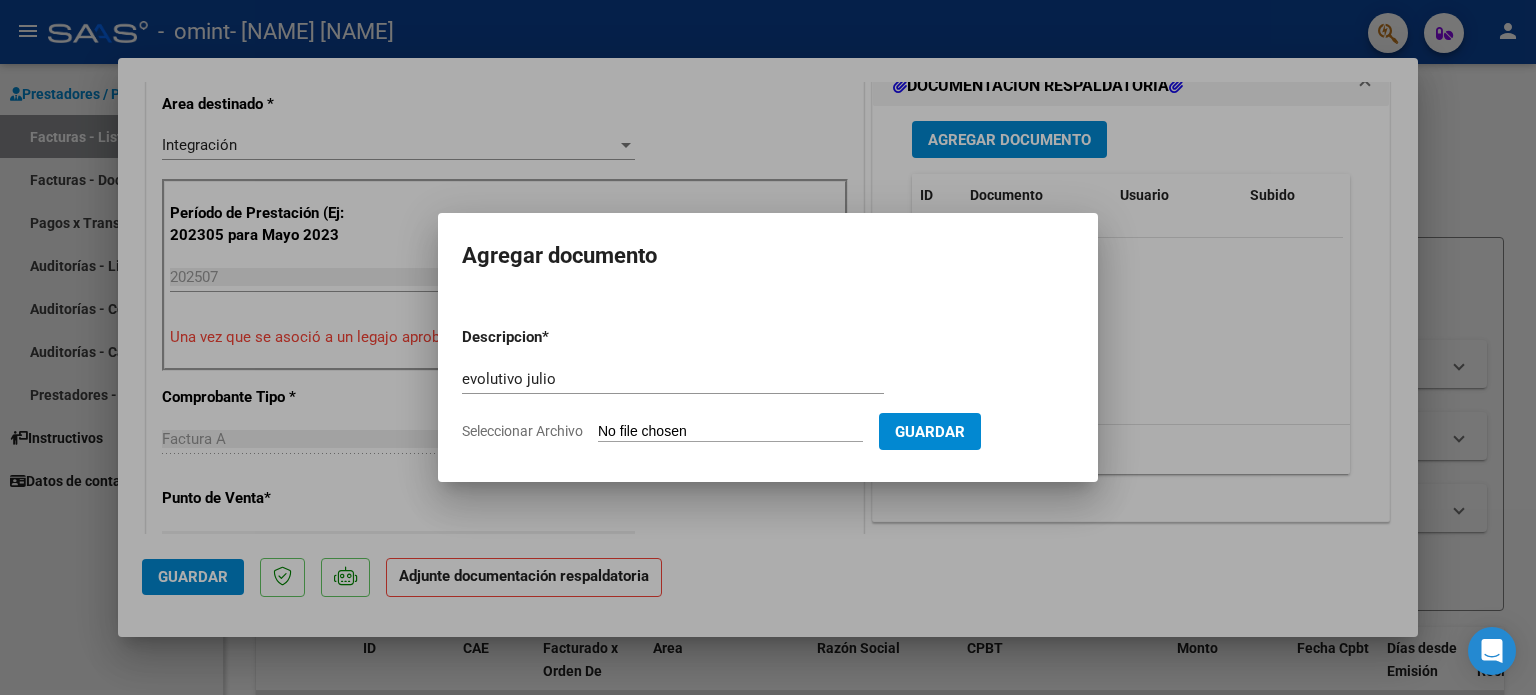click on "Descripcion  *   evolutivo julio Escriba aquí una descripcion  Seleccionar Archivo Guardar" at bounding box center (768, 384) 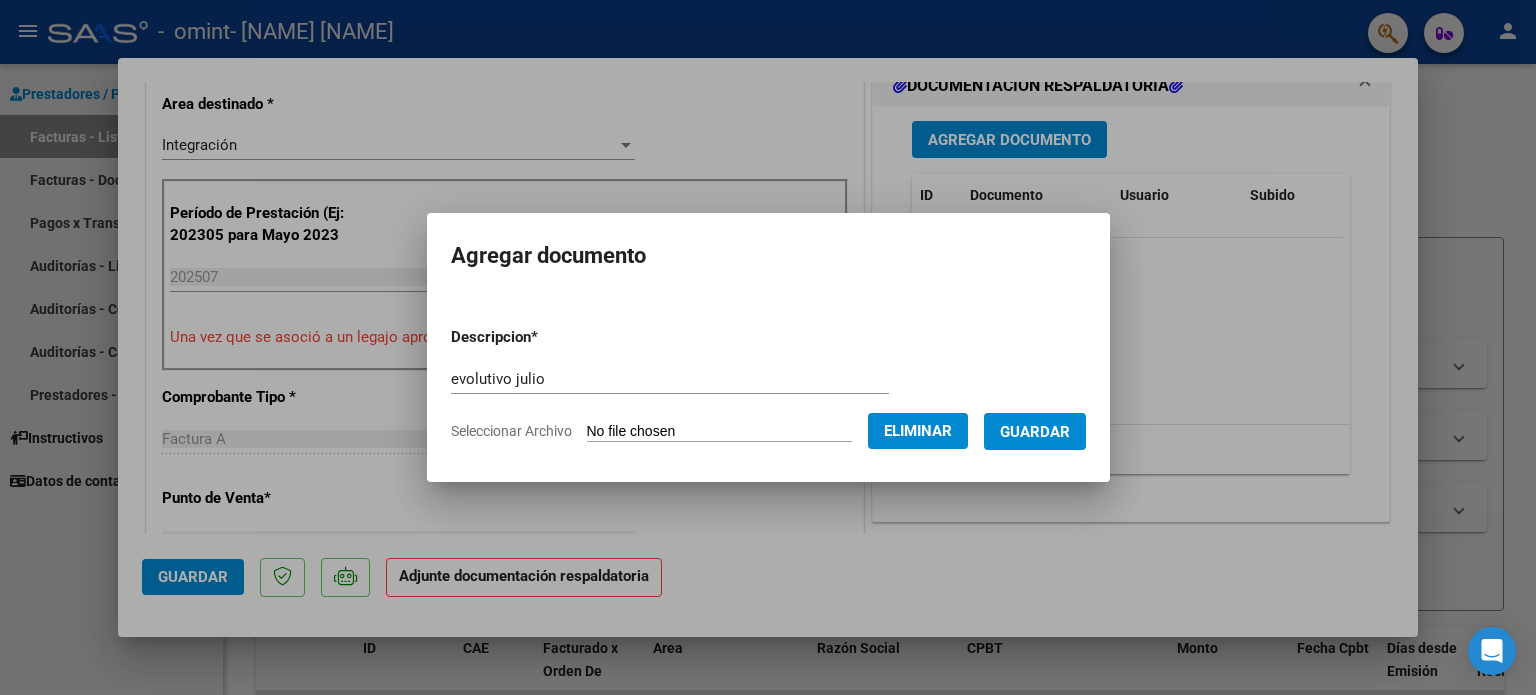 click on "Guardar" at bounding box center (1035, 432) 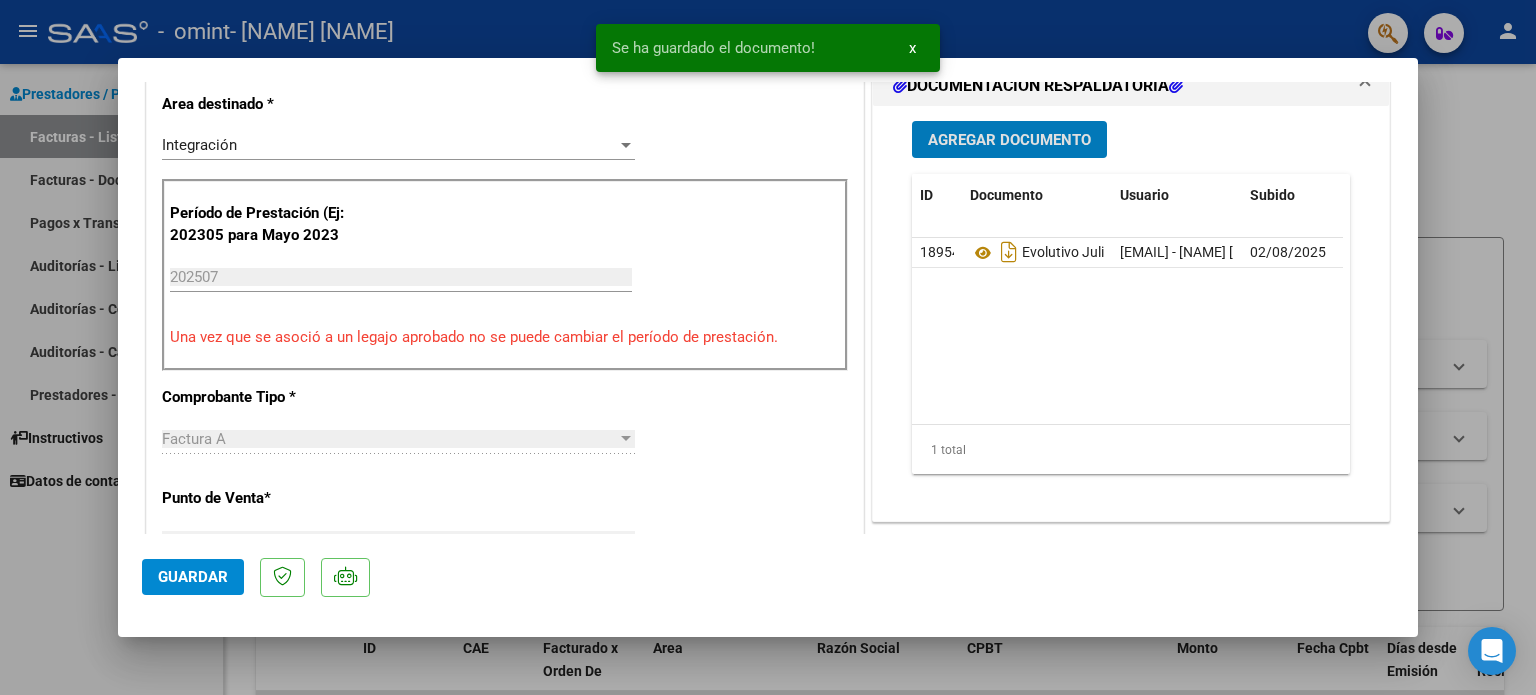 click on "Agregar Documento" at bounding box center [1009, 139] 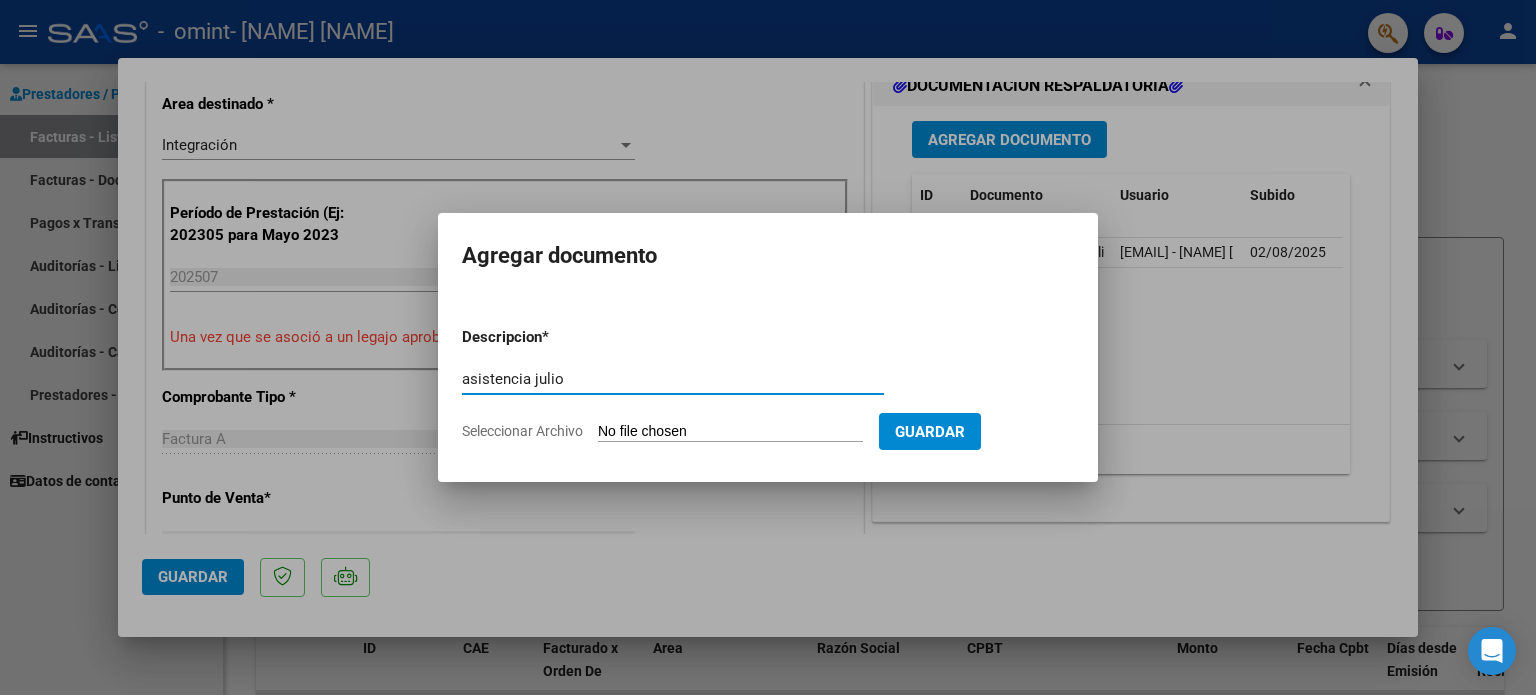 type on "asistencia julio" 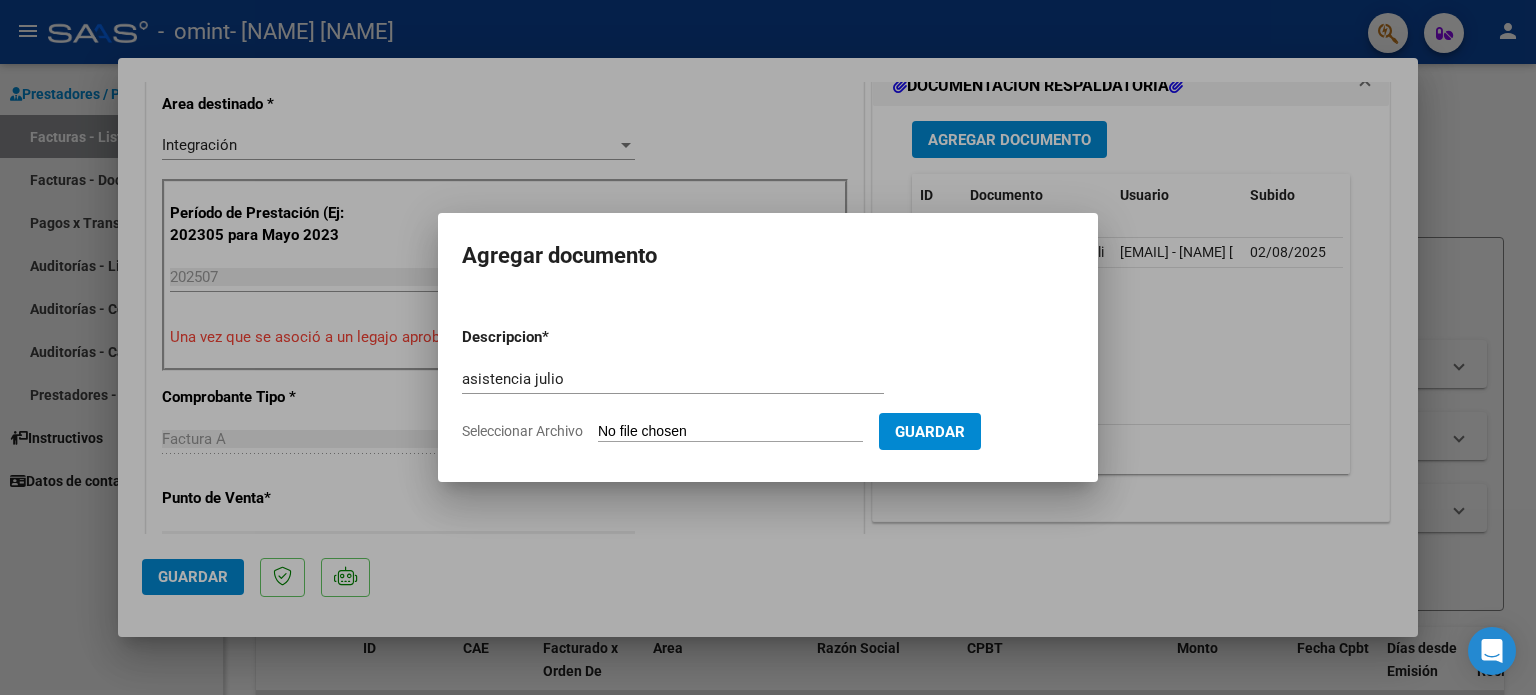 type on "C:\fakepath\[NAME] [NAME] [NAME].pdf" 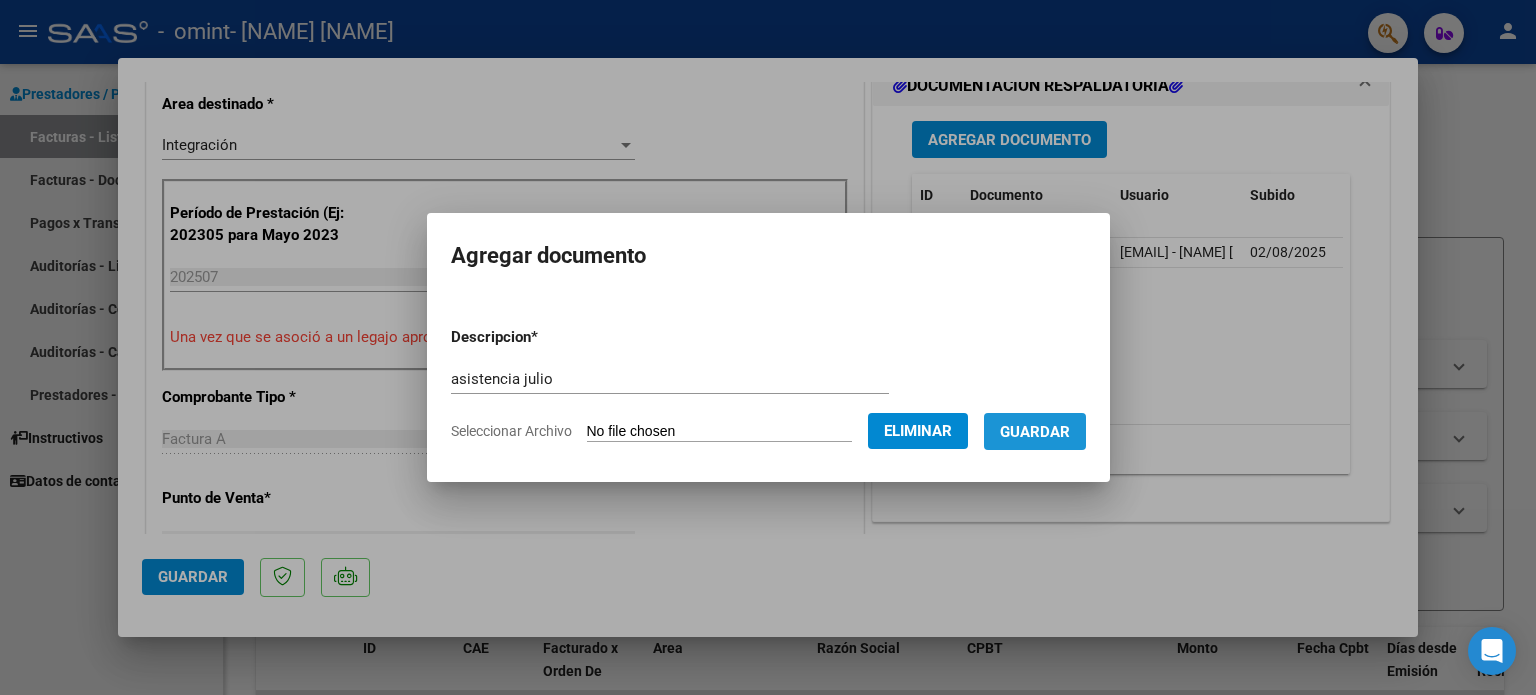 click on "Guardar" at bounding box center (1035, 432) 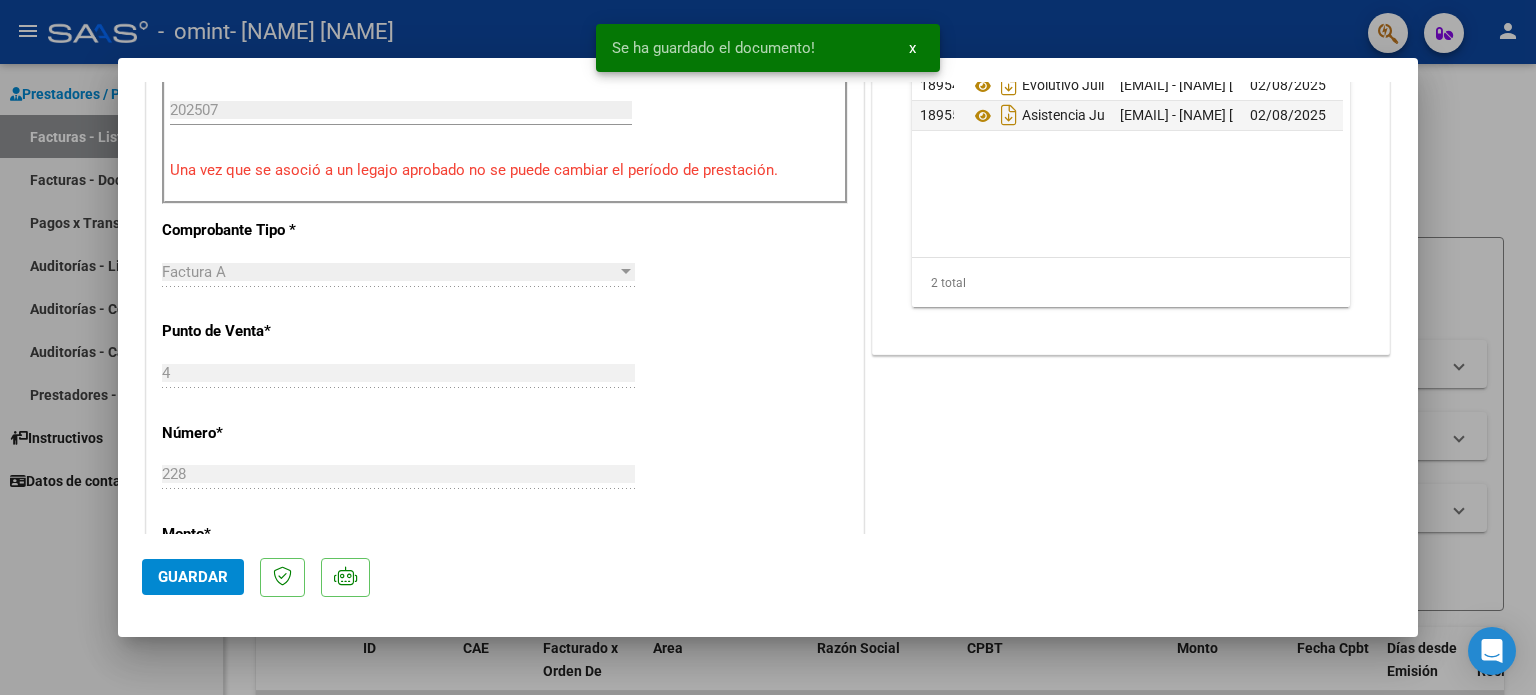 scroll, scrollTop: 700, scrollLeft: 0, axis: vertical 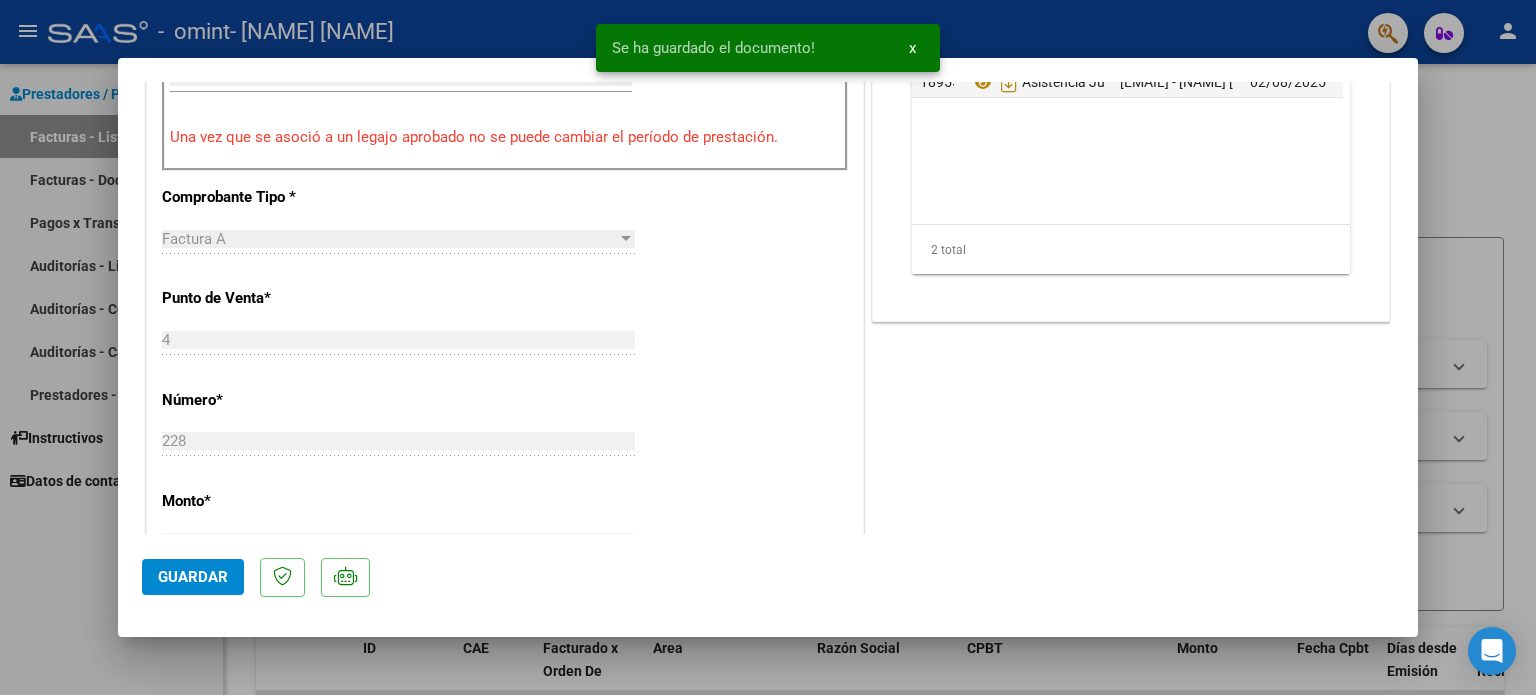 click on "Guardar" 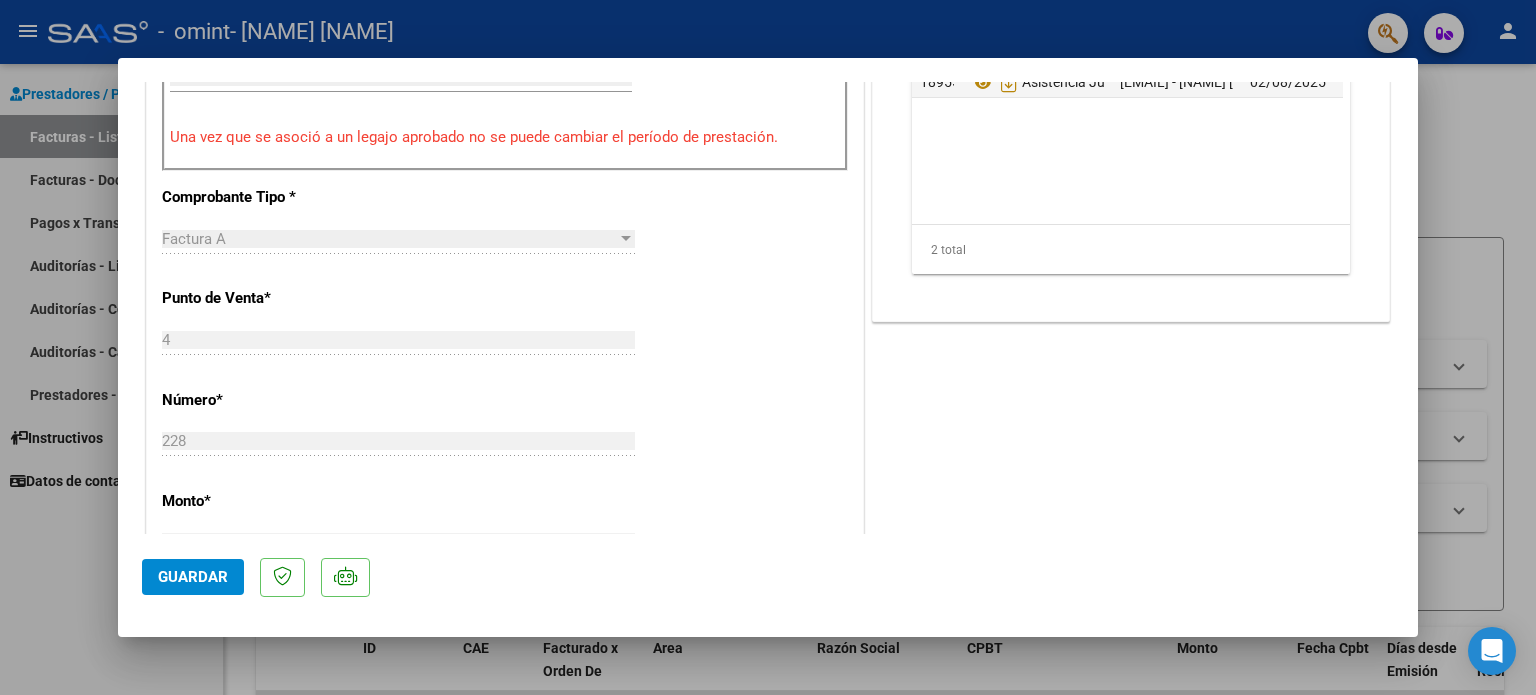 type 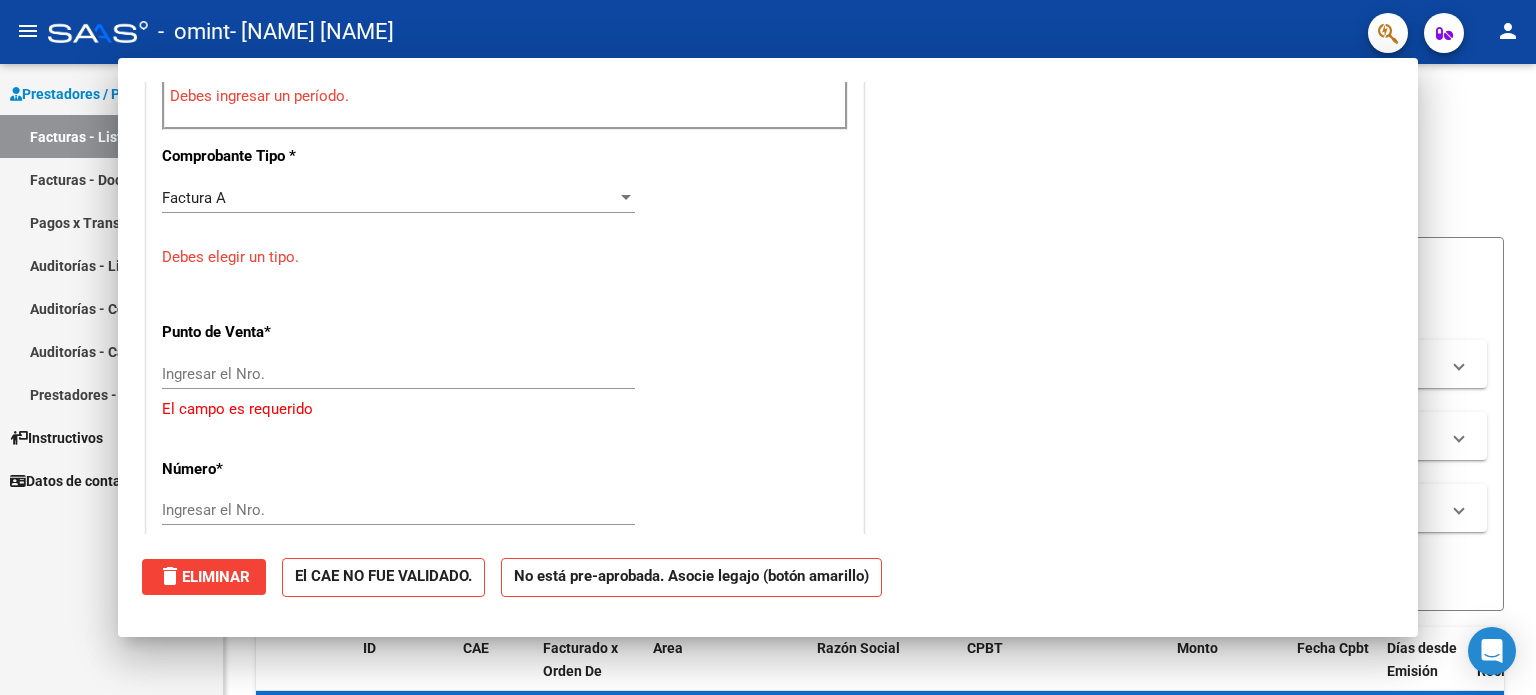 scroll, scrollTop: 659, scrollLeft: 0, axis: vertical 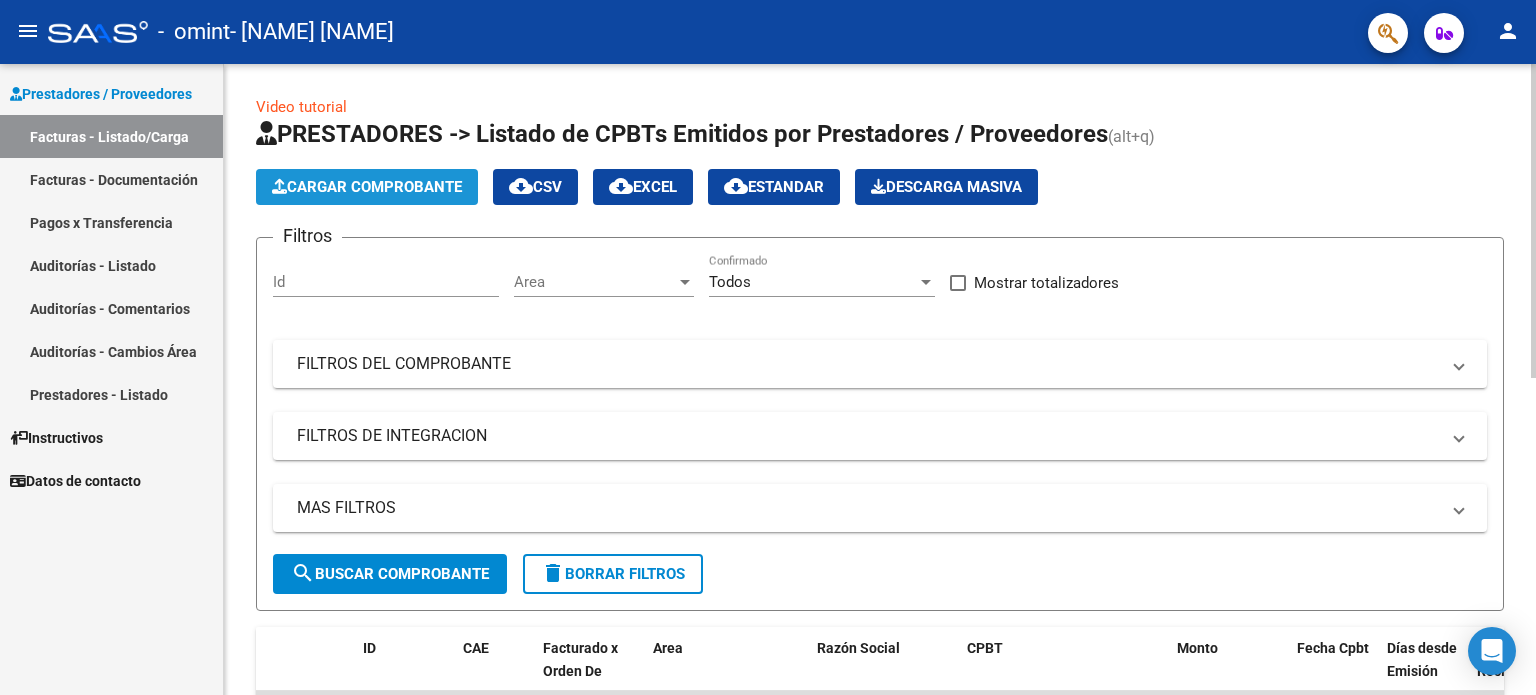 click on "Cargar Comprobante" 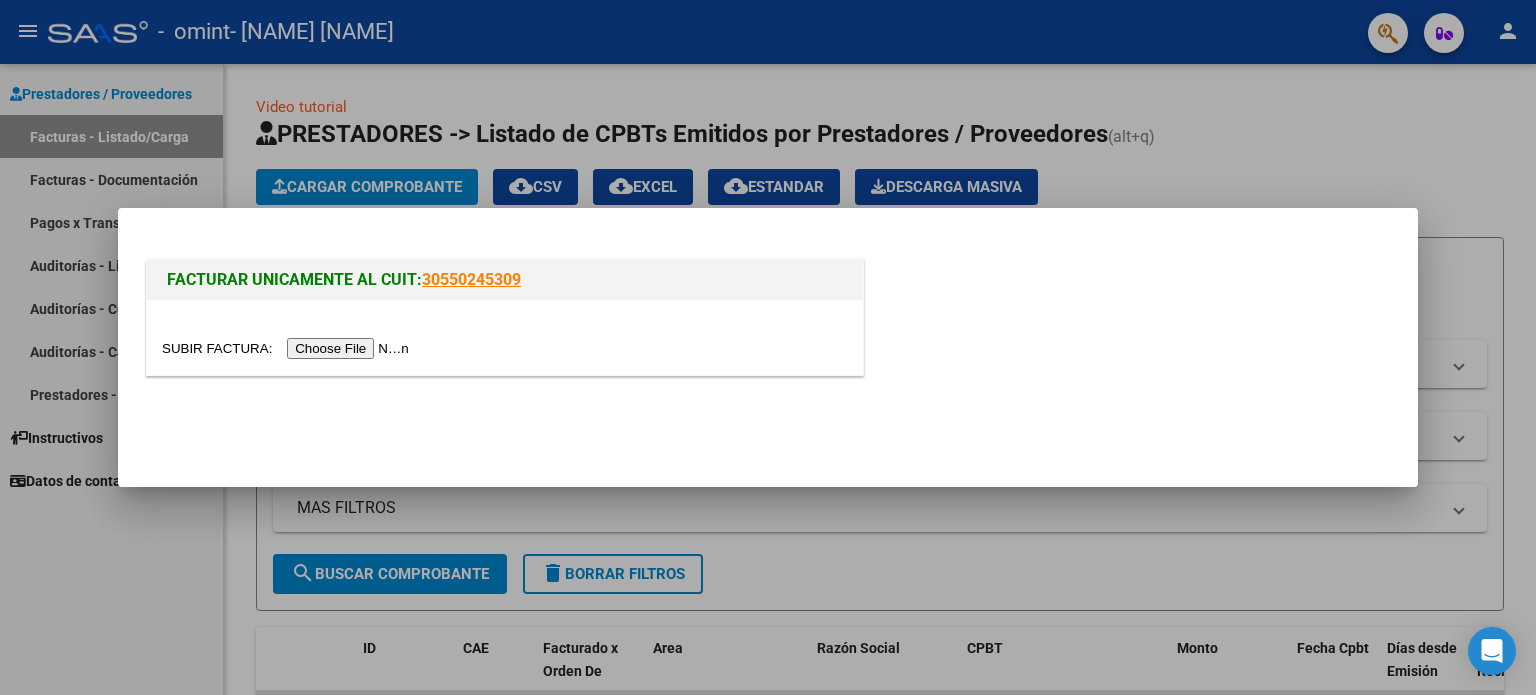 click at bounding box center (288, 348) 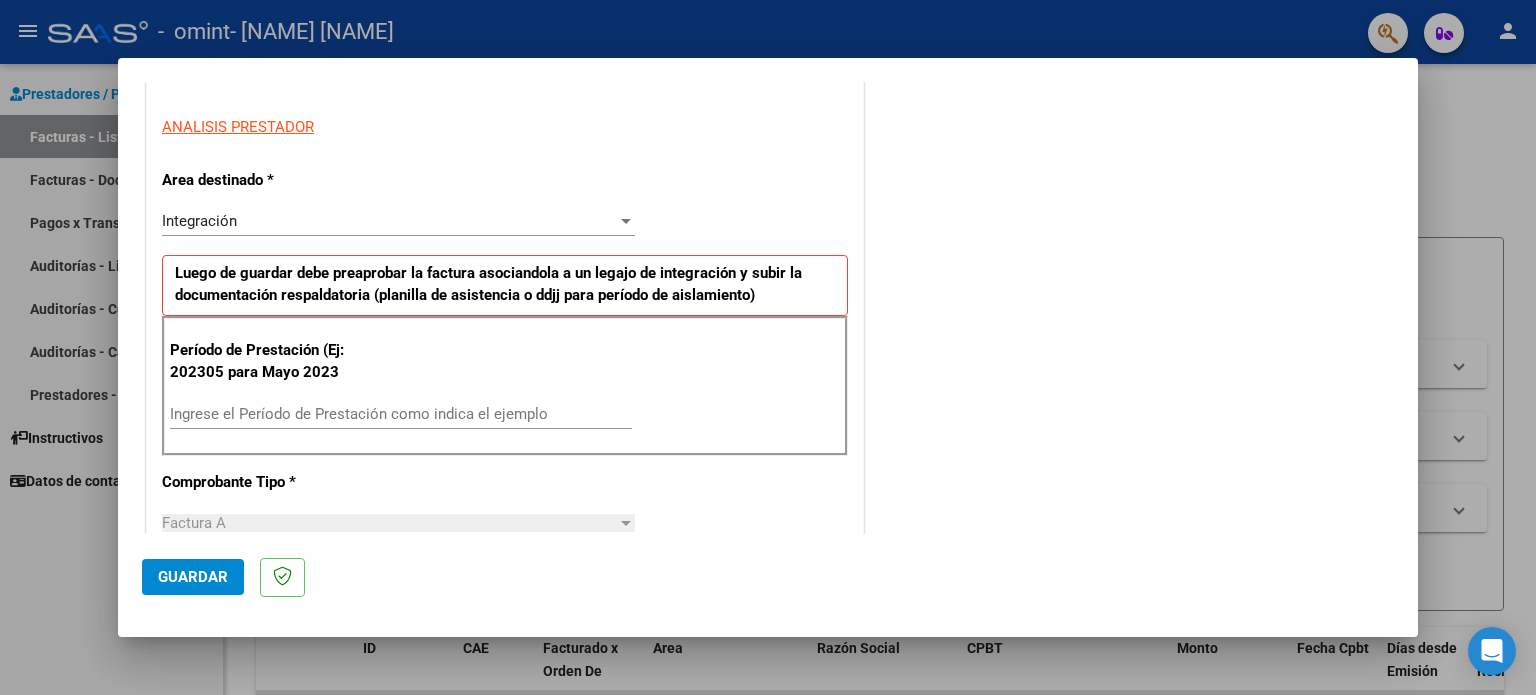scroll, scrollTop: 400, scrollLeft: 0, axis: vertical 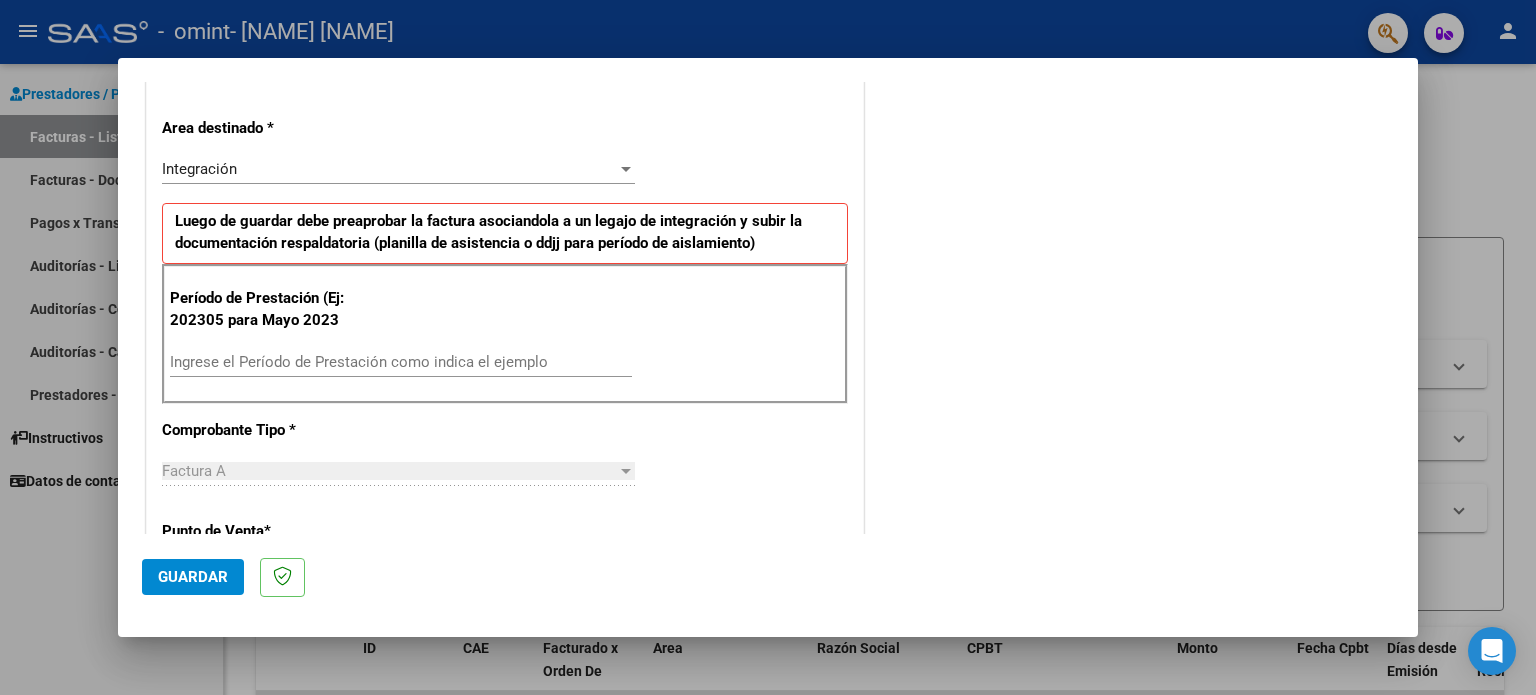 click on "Ingrese el Período de Prestación como indica el ejemplo" at bounding box center [401, 362] 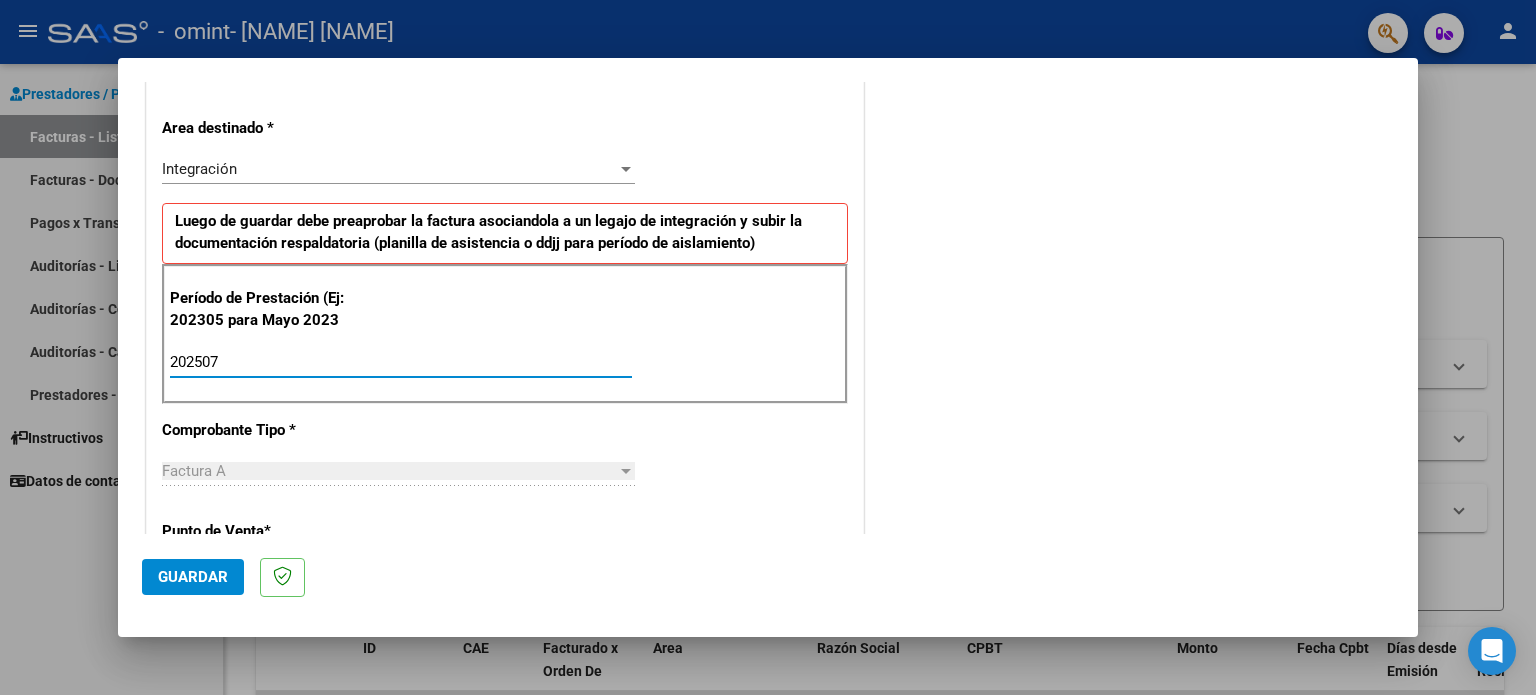 type on "202507" 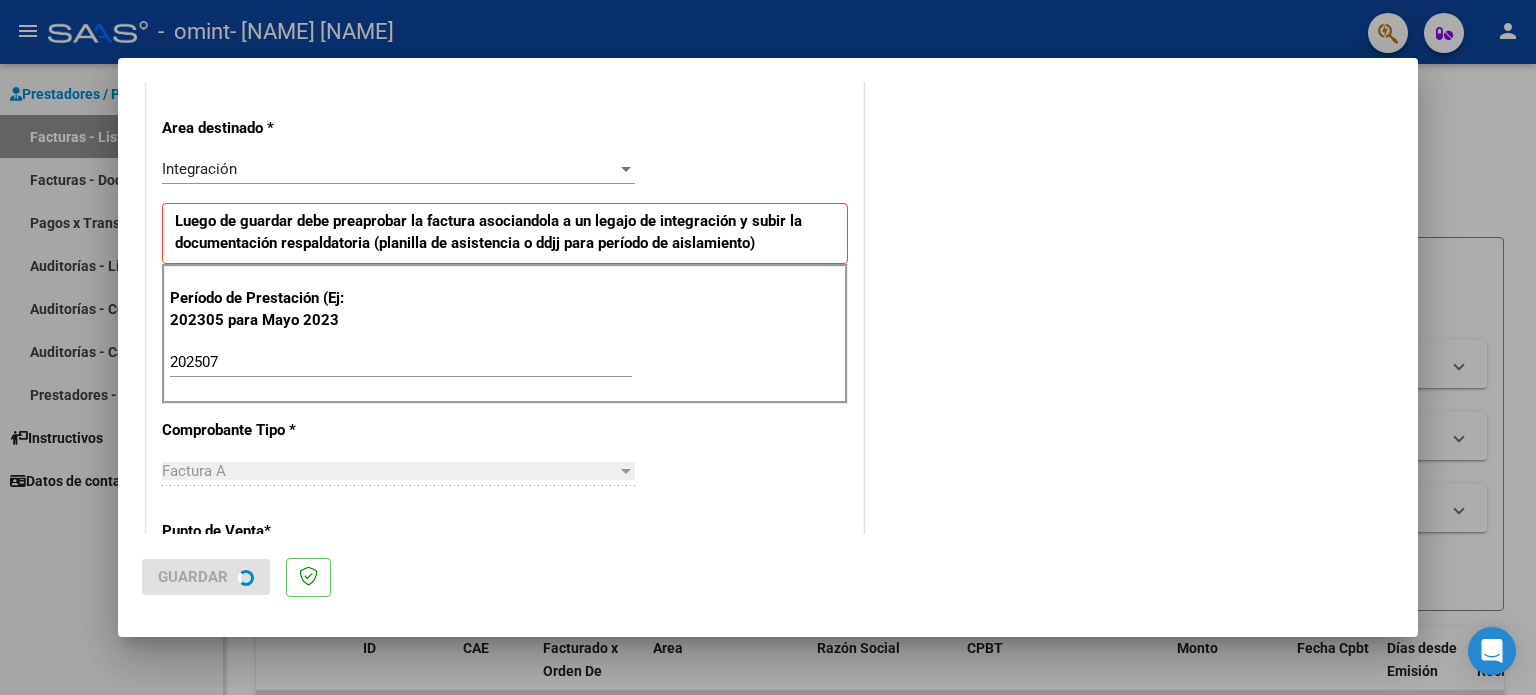 scroll, scrollTop: 0, scrollLeft: 0, axis: both 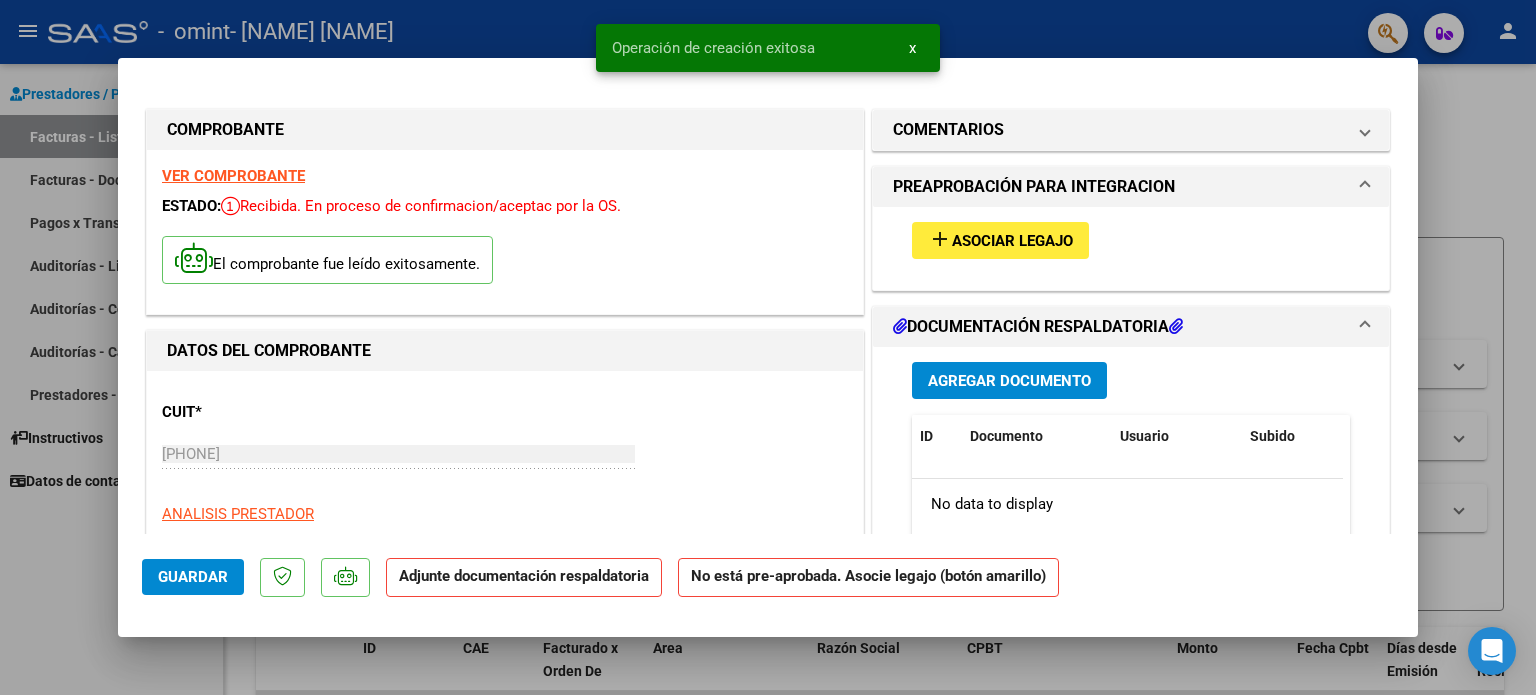 click on "Asociar Legajo" at bounding box center [1012, 241] 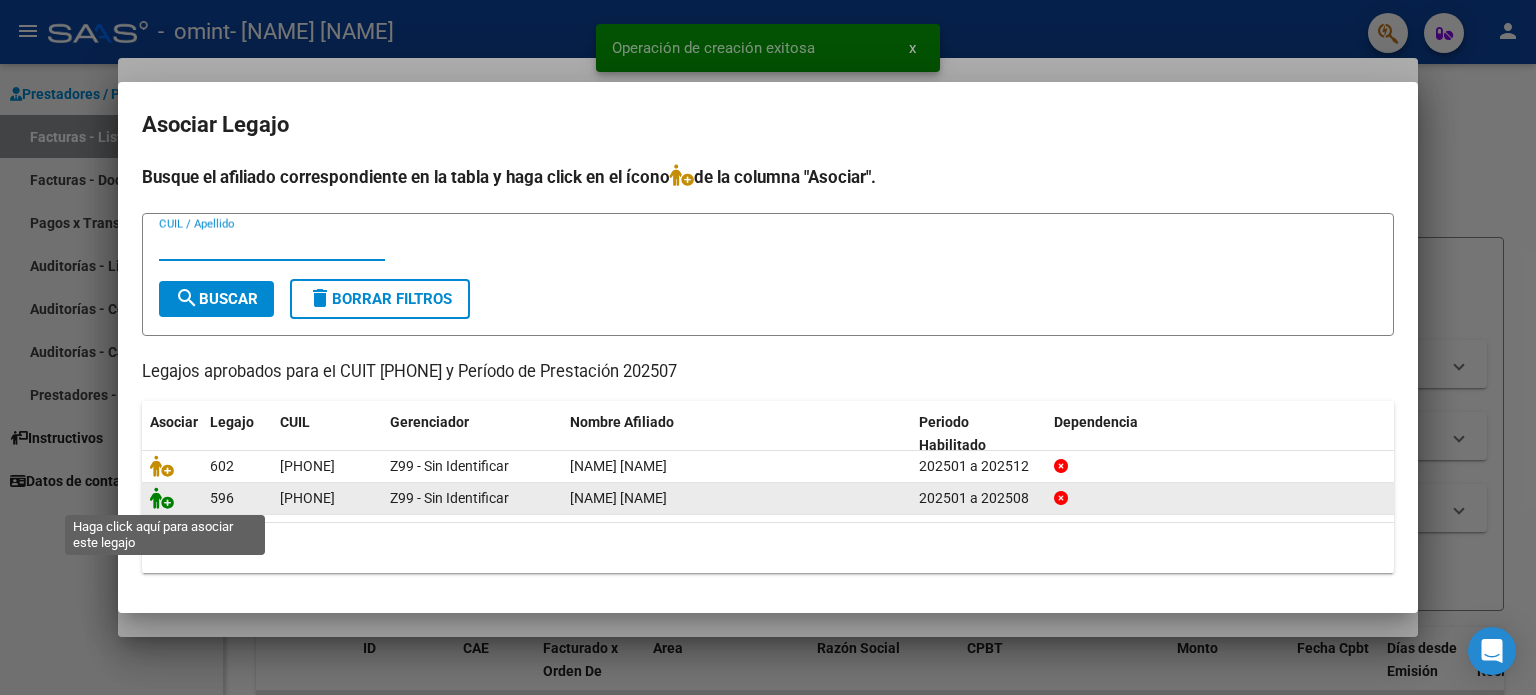 click 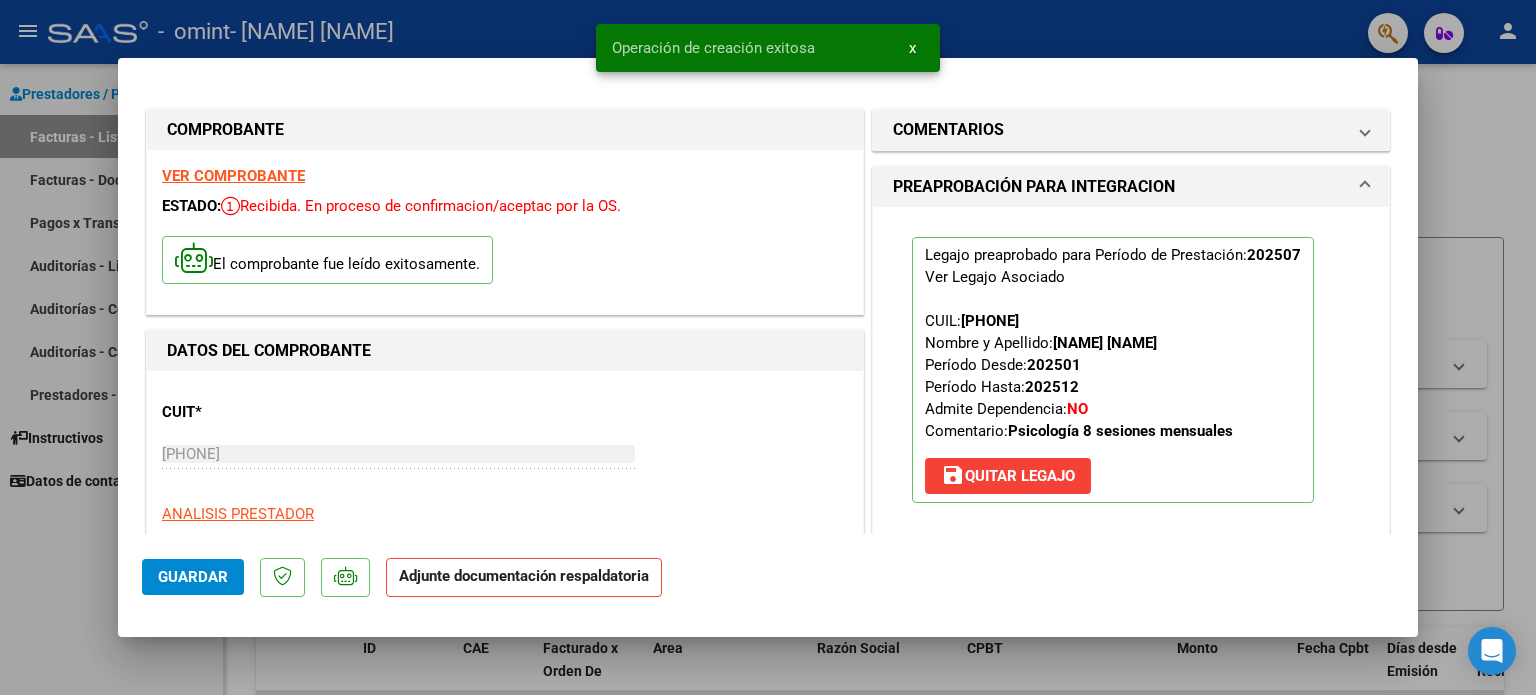 scroll, scrollTop: 200, scrollLeft: 0, axis: vertical 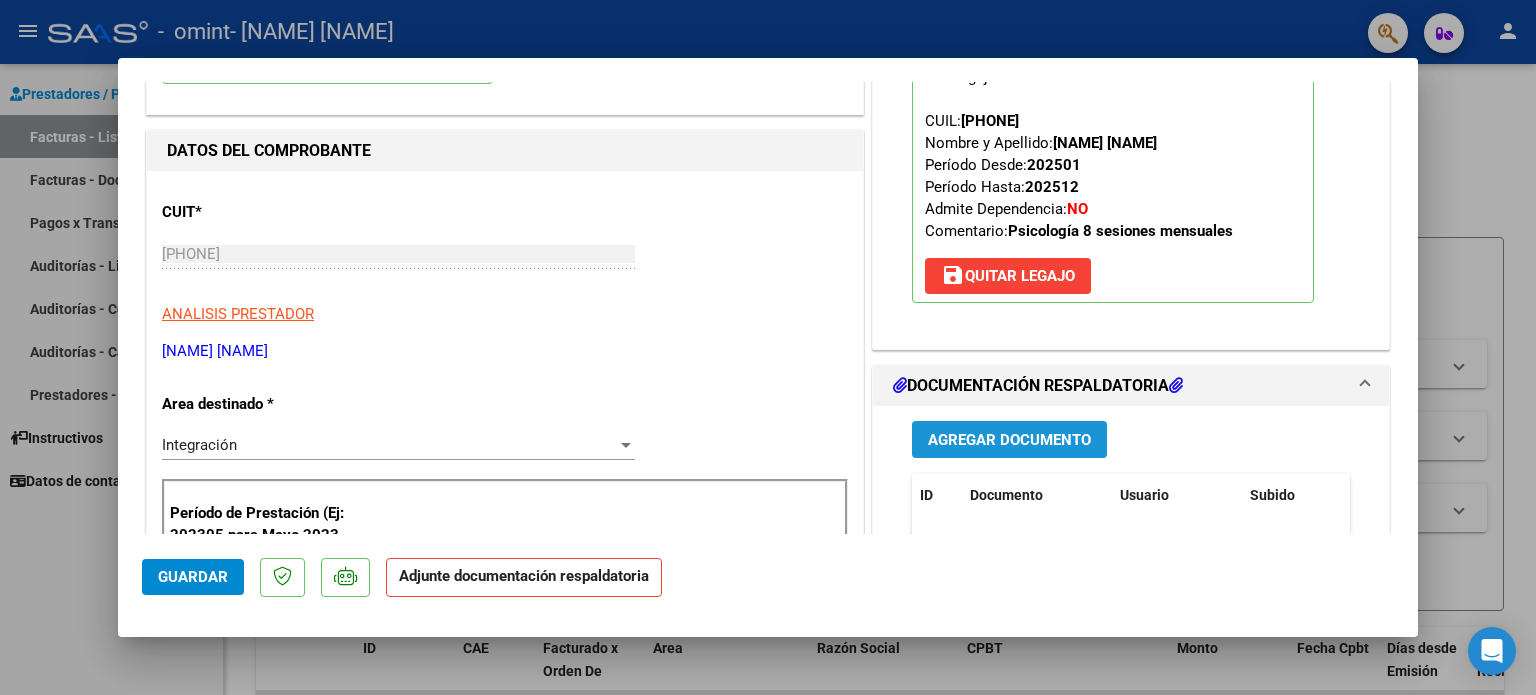 click on "Agregar Documento" at bounding box center [1009, 440] 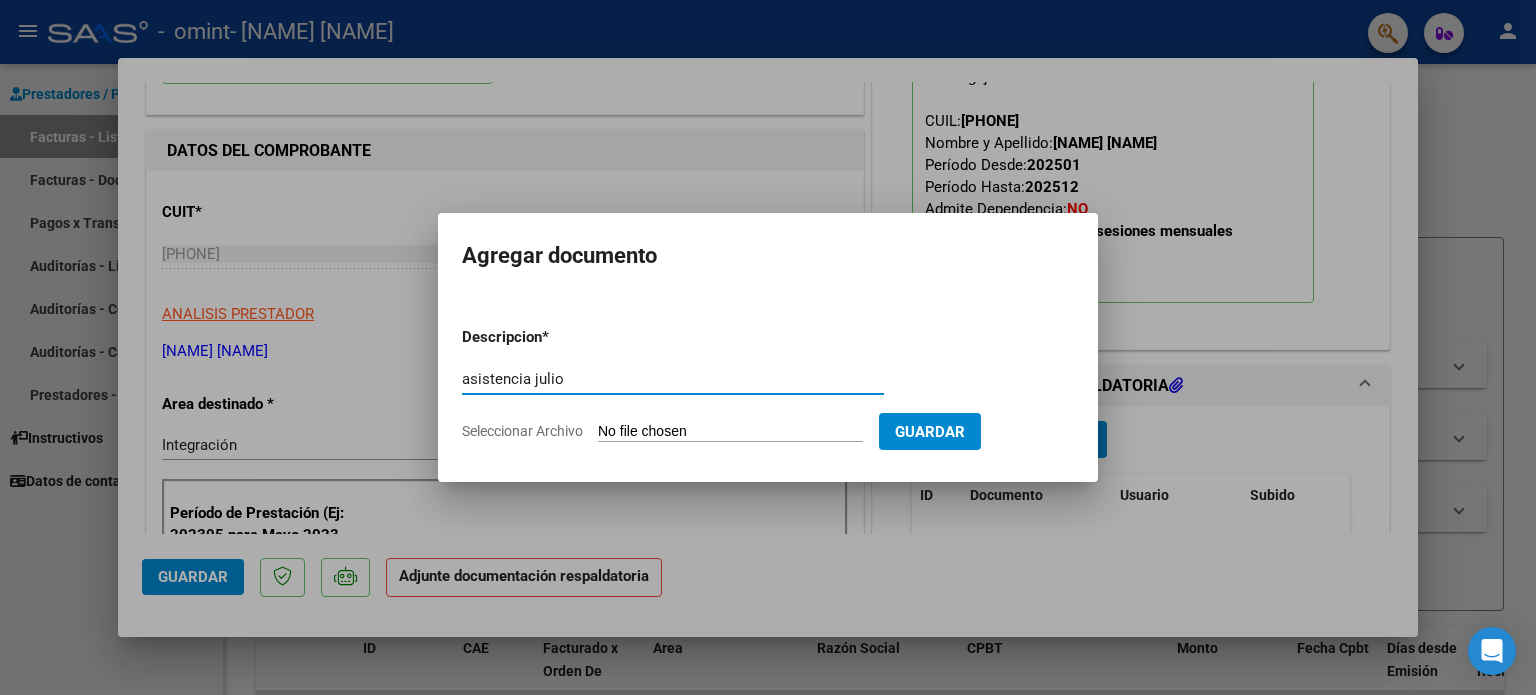 type on "asistencia julio" 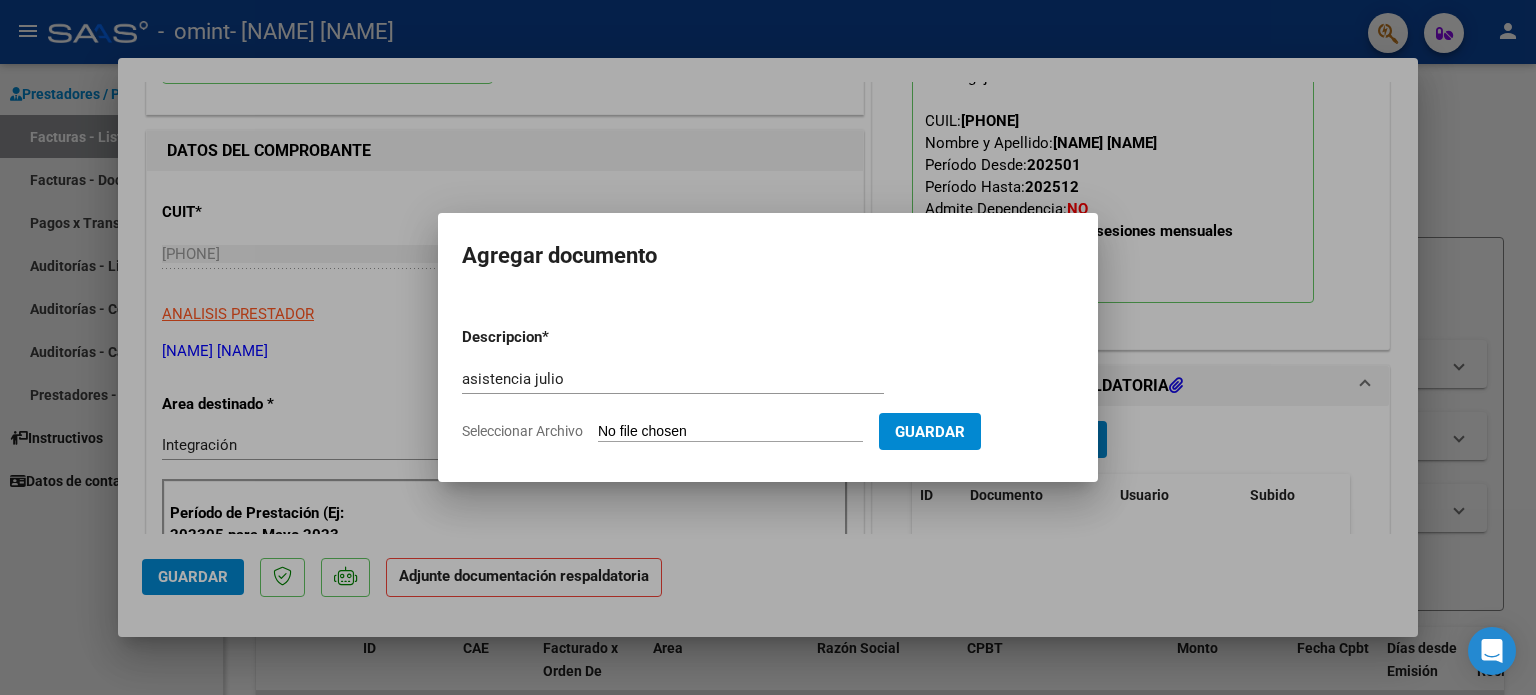 type on "C:\fakepath\[NAME] [NAME] [NAME].pdf" 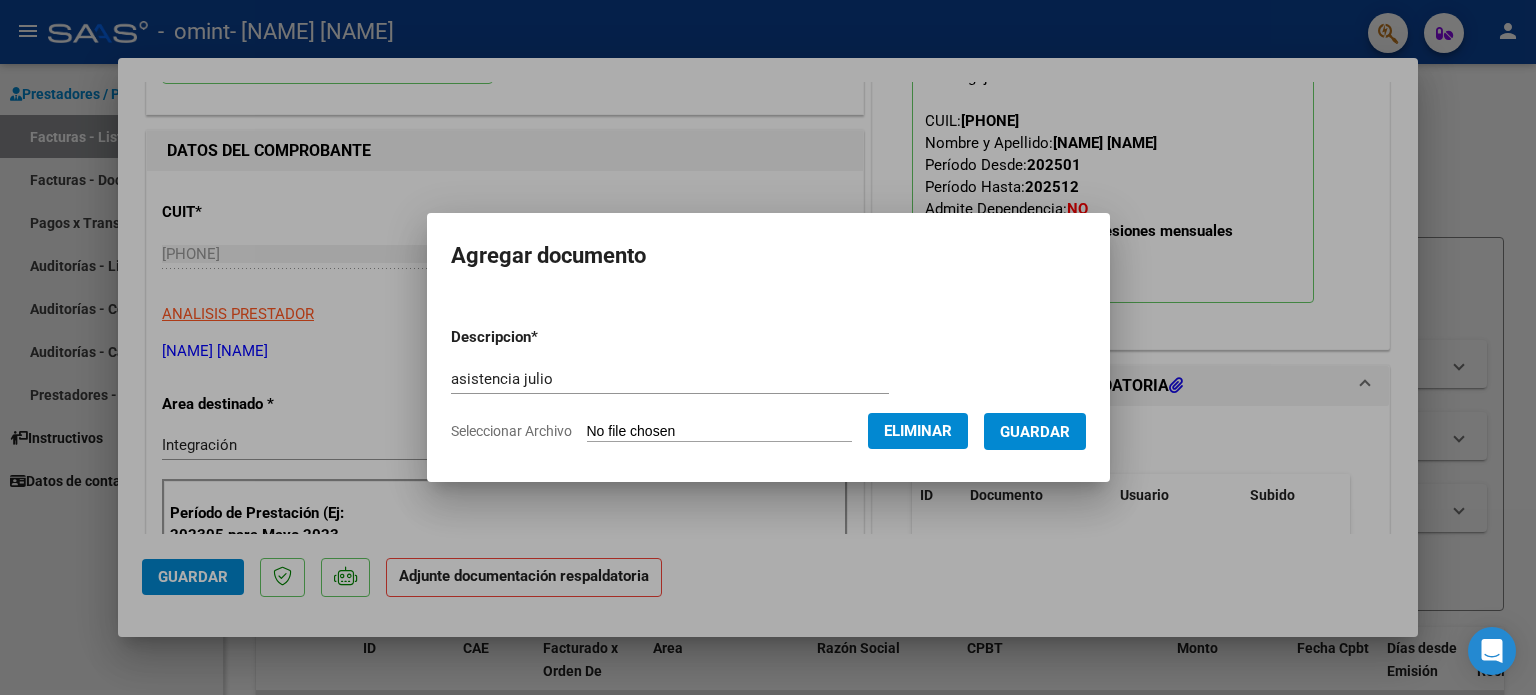 click on "Guardar" at bounding box center [1035, 432] 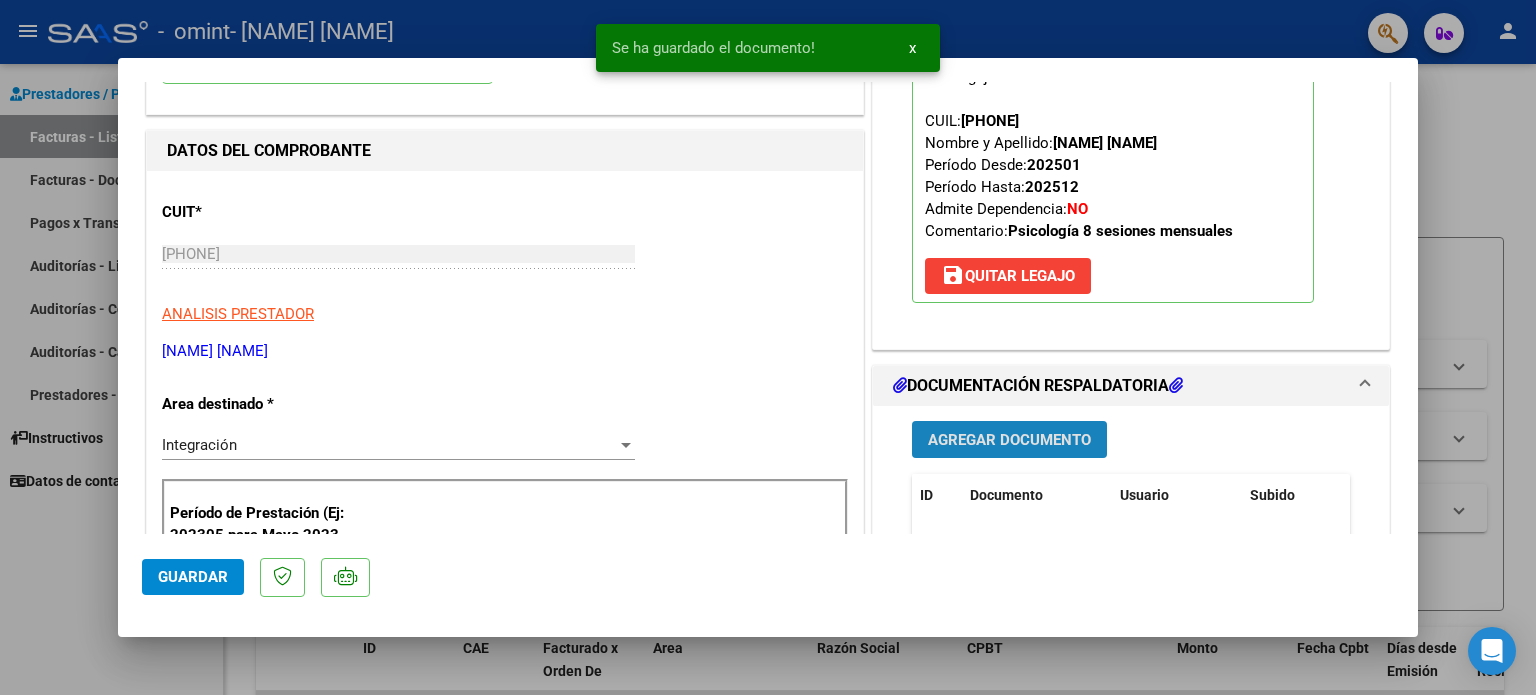 click on "Agregar Documento" at bounding box center (1009, 439) 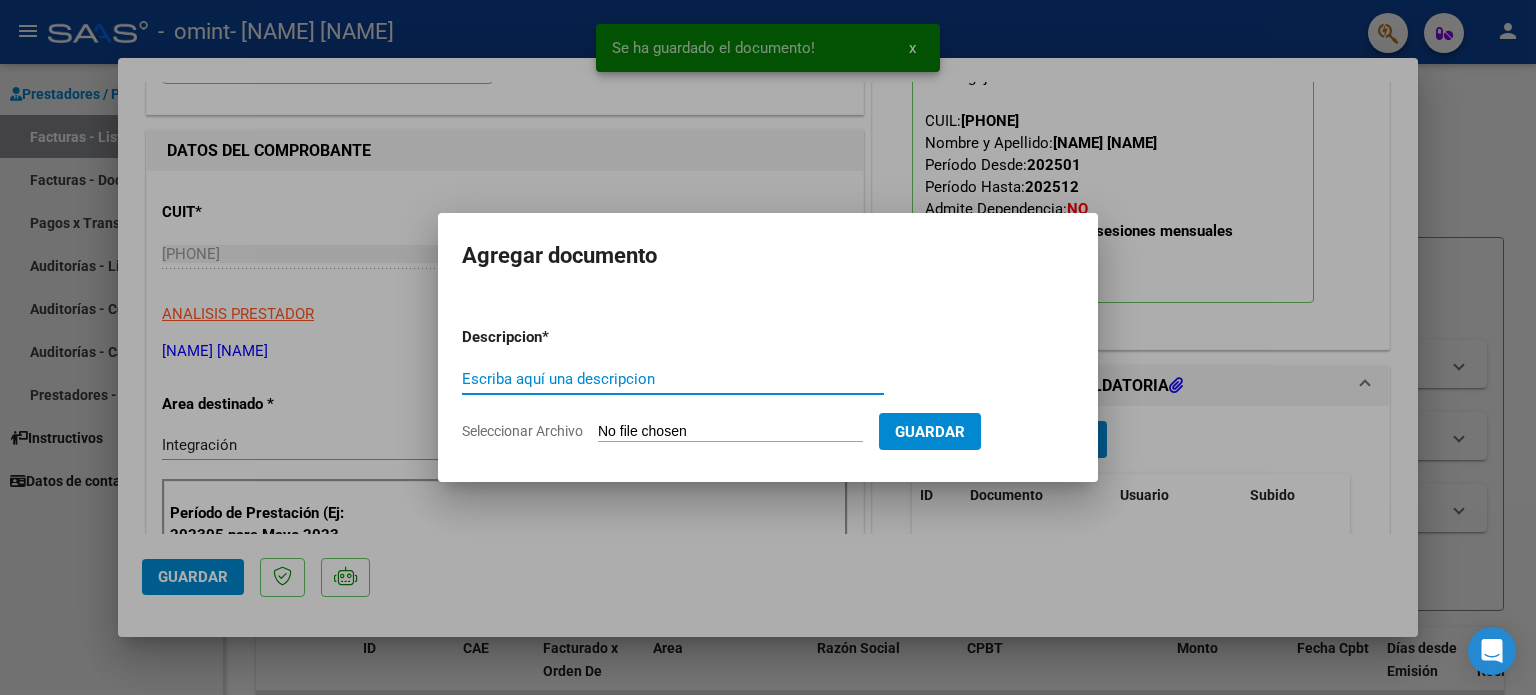 click on "Descripcion  *   Escriba aquí una descripcion  Seleccionar Archivo Guardar" at bounding box center [768, 384] 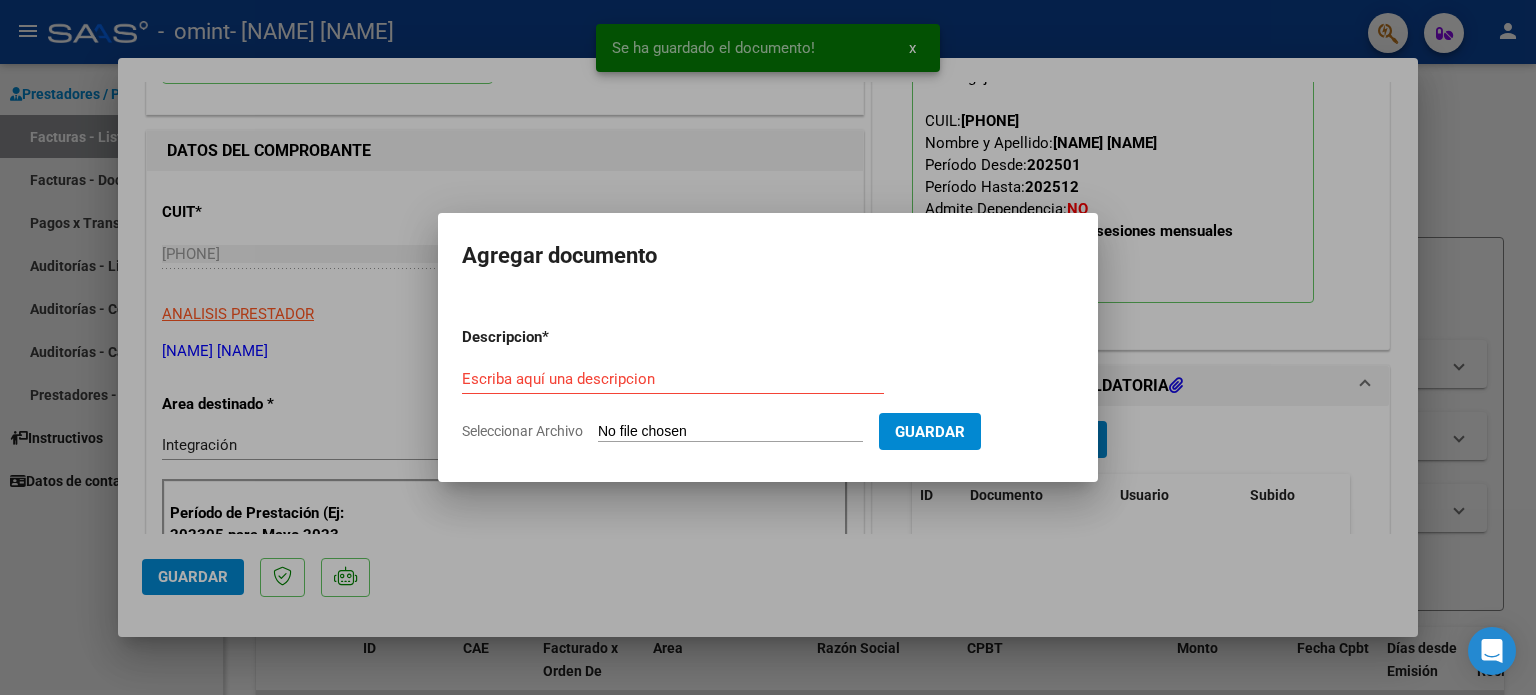 click on "Seleccionar Archivo" at bounding box center (730, 432) 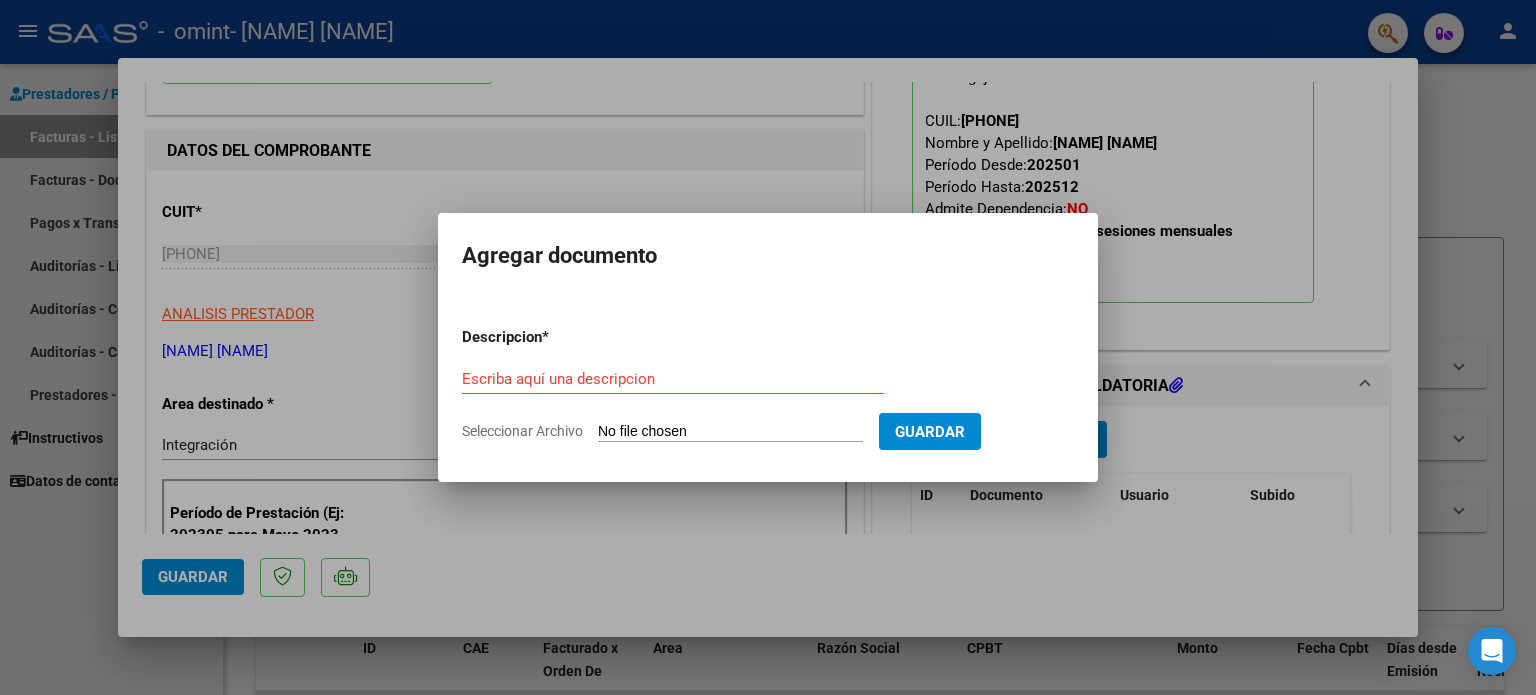type on "C:\fakepath\[NAME] [NAME] [NAME].pdf" 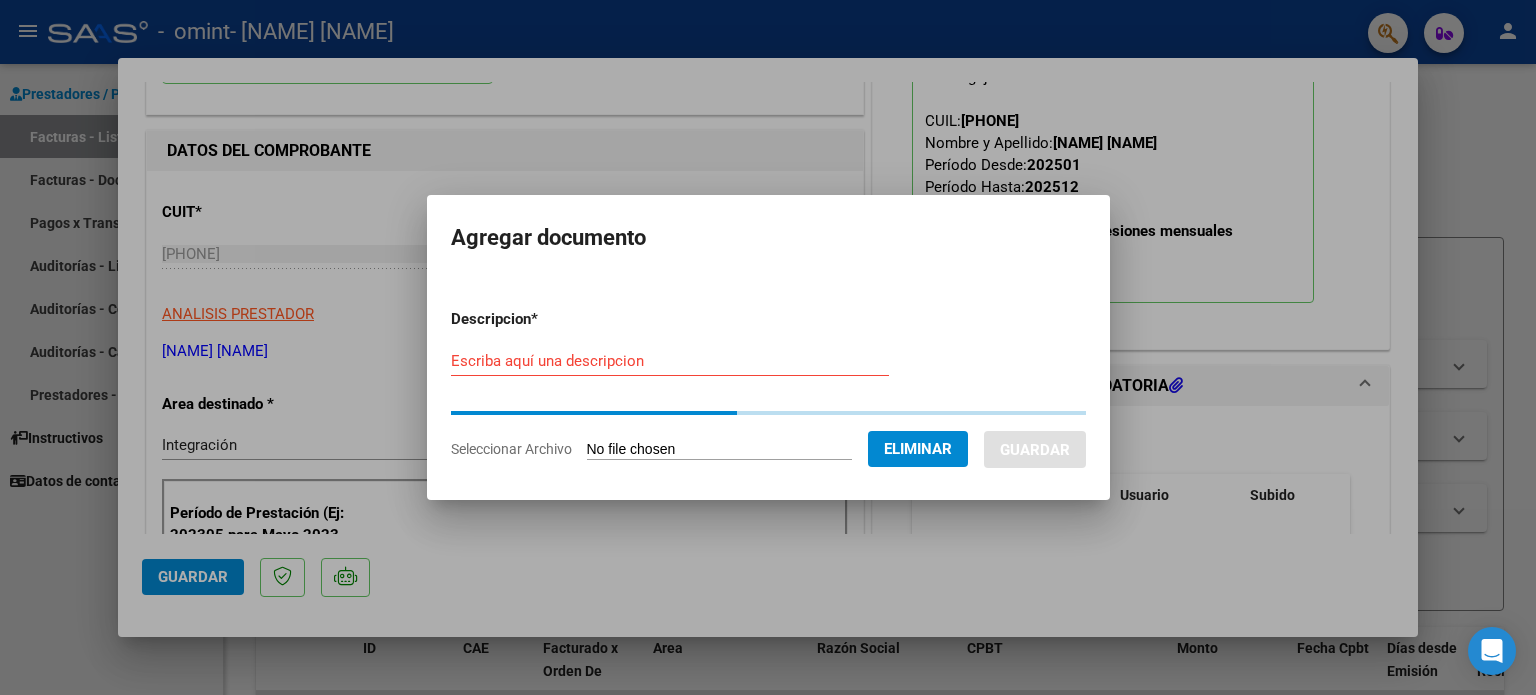 click on "Escriba aquí una descripcion" at bounding box center [670, 361] 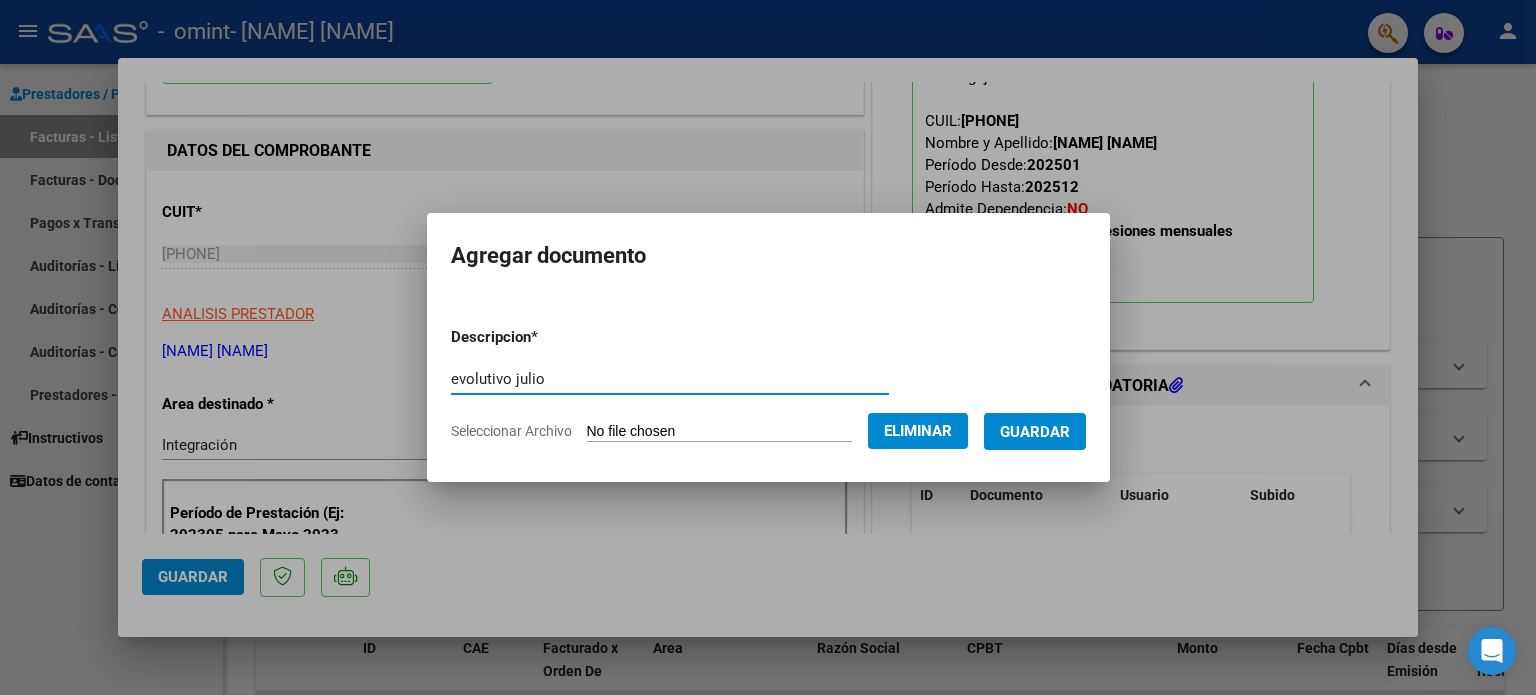 type on "evolutivo julio" 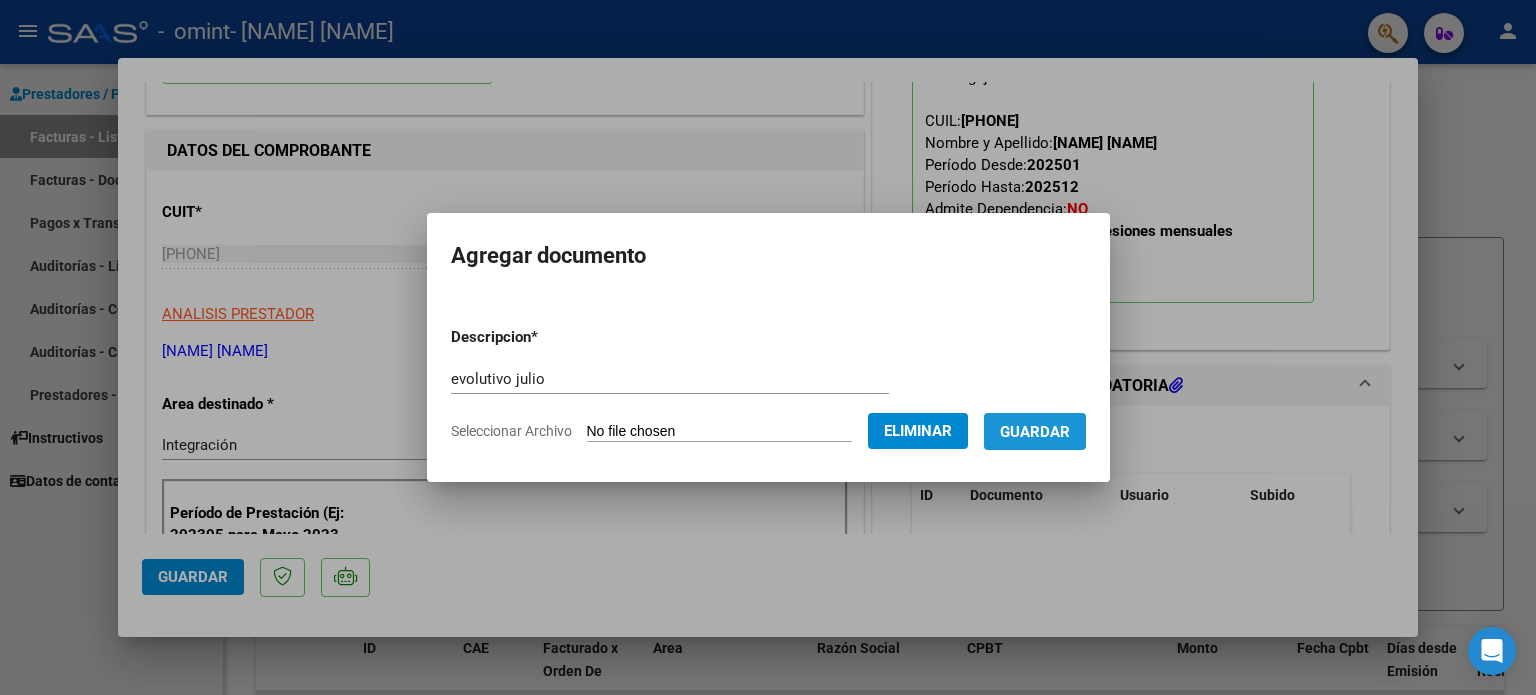 click on "Guardar" at bounding box center [1035, 432] 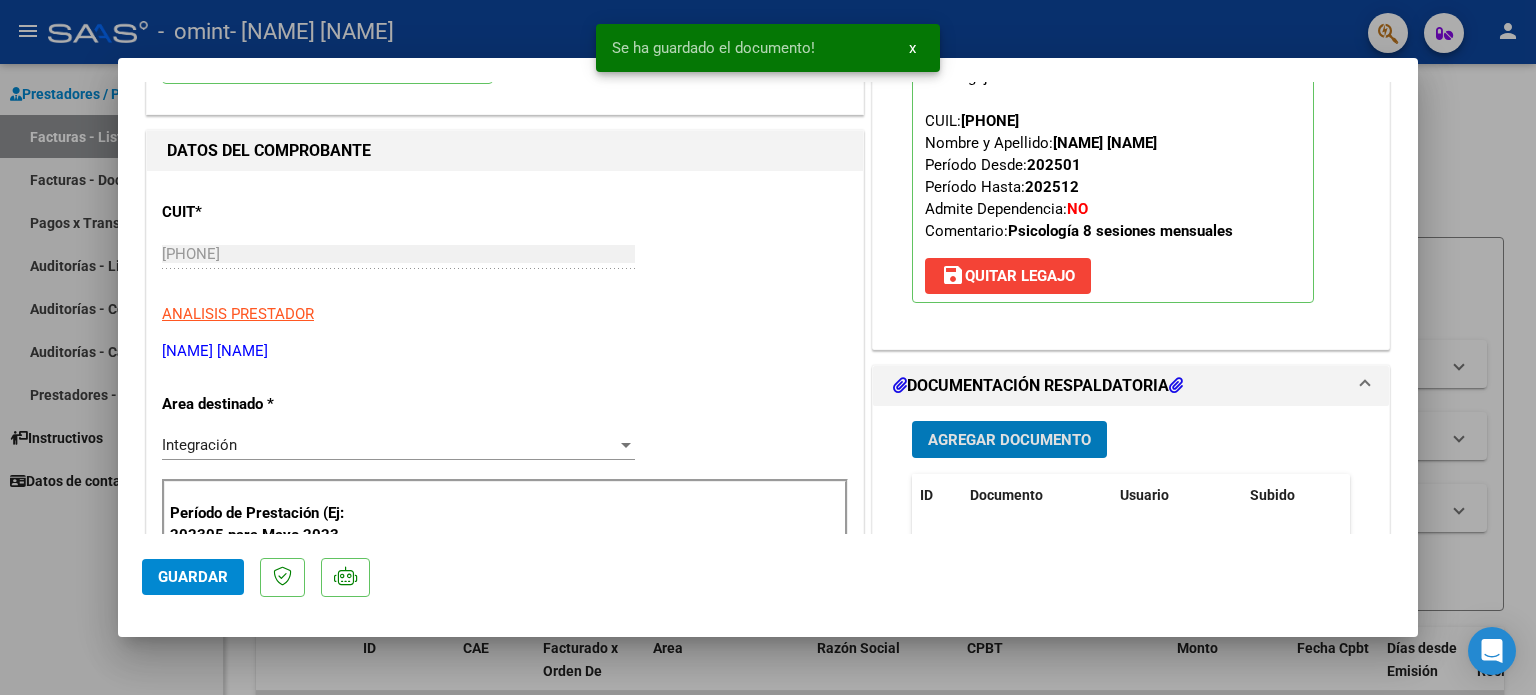 click on "Guardar" 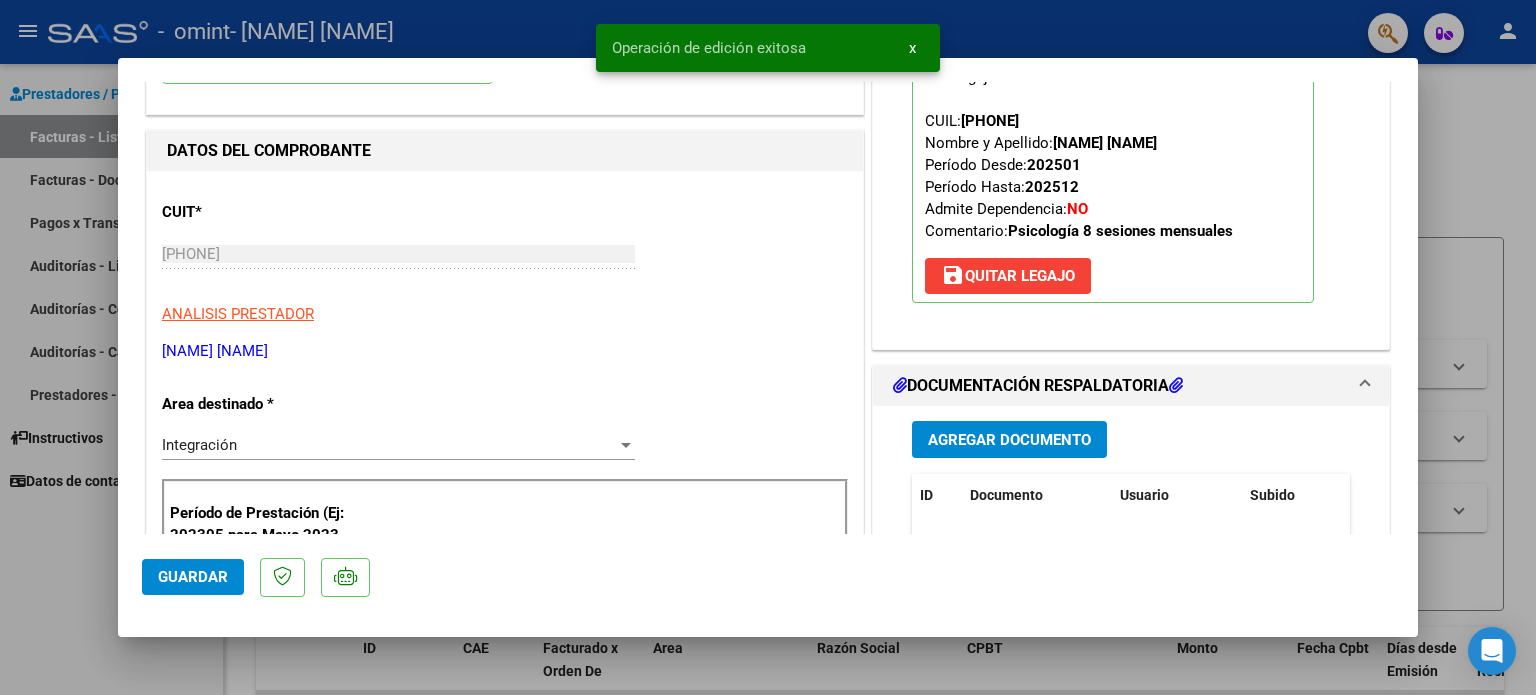 type 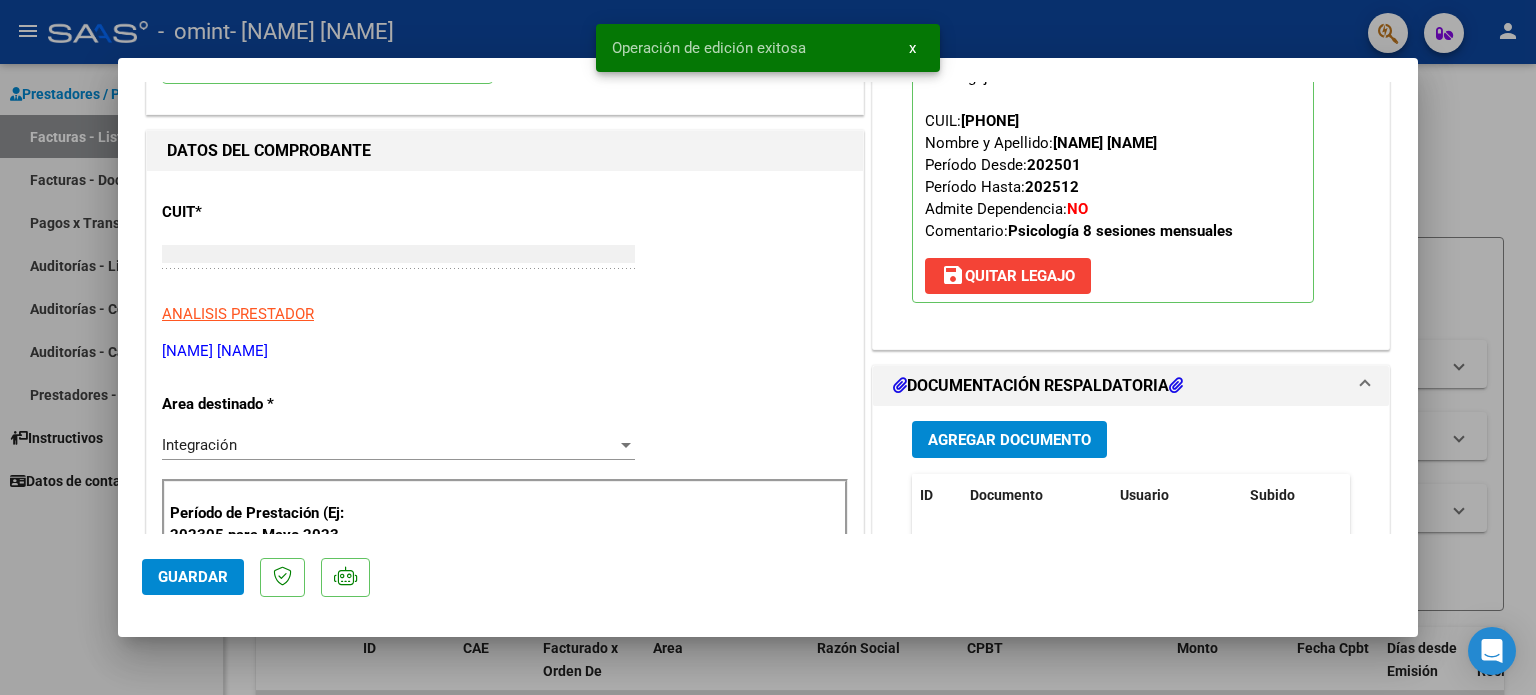 scroll, scrollTop: 212, scrollLeft: 0, axis: vertical 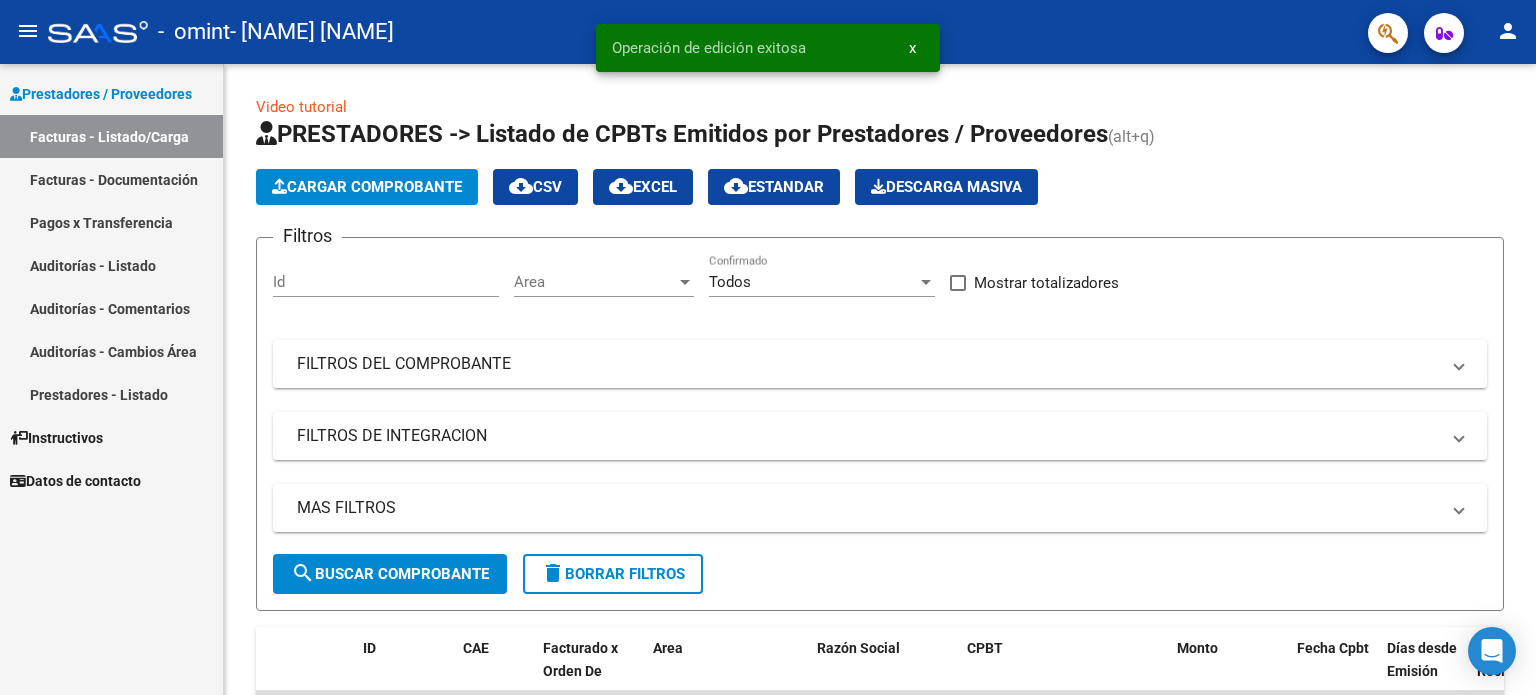 click on "Facturas - Listado/Carga" at bounding box center [111, 136] 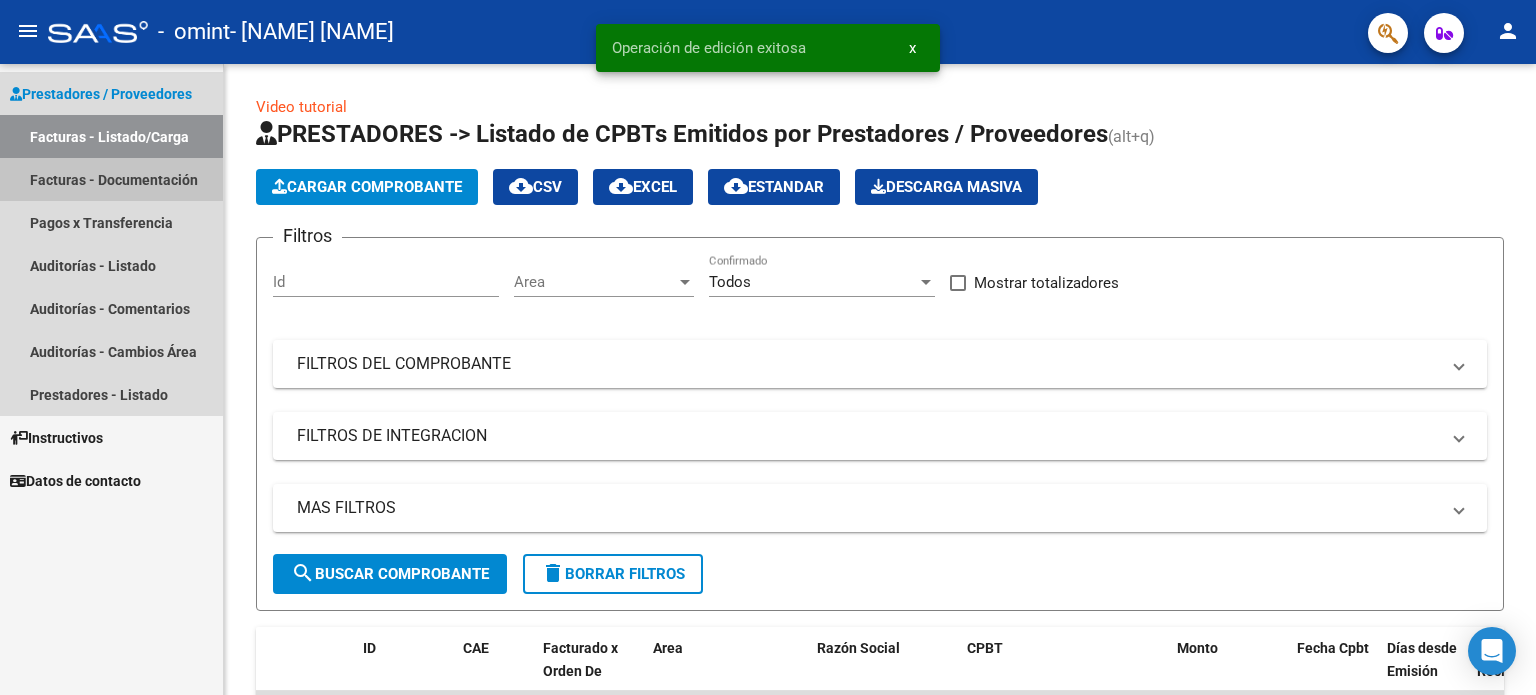 click on "Facturas - Documentación" at bounding box center [111, 179] 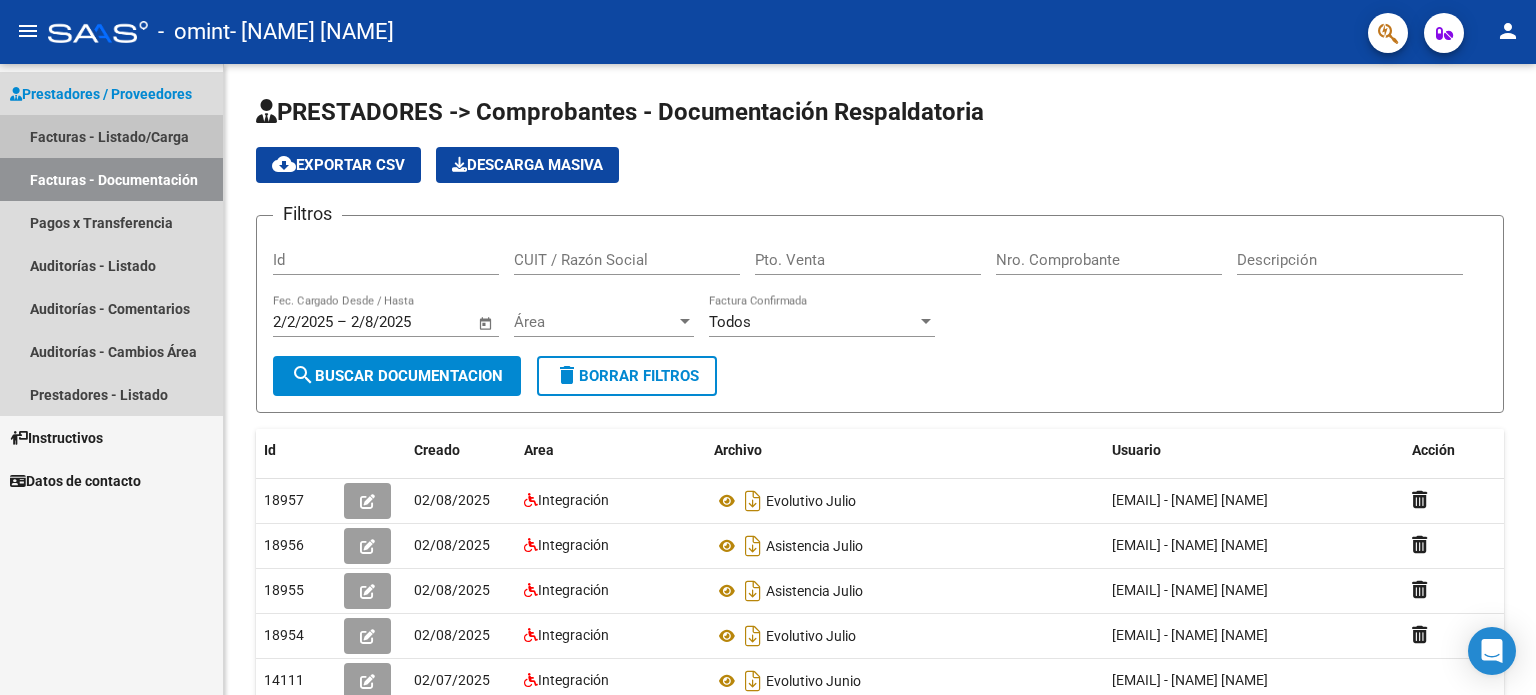 click on "Facturas - Listado/Carga" at bounding box center (111, 136) 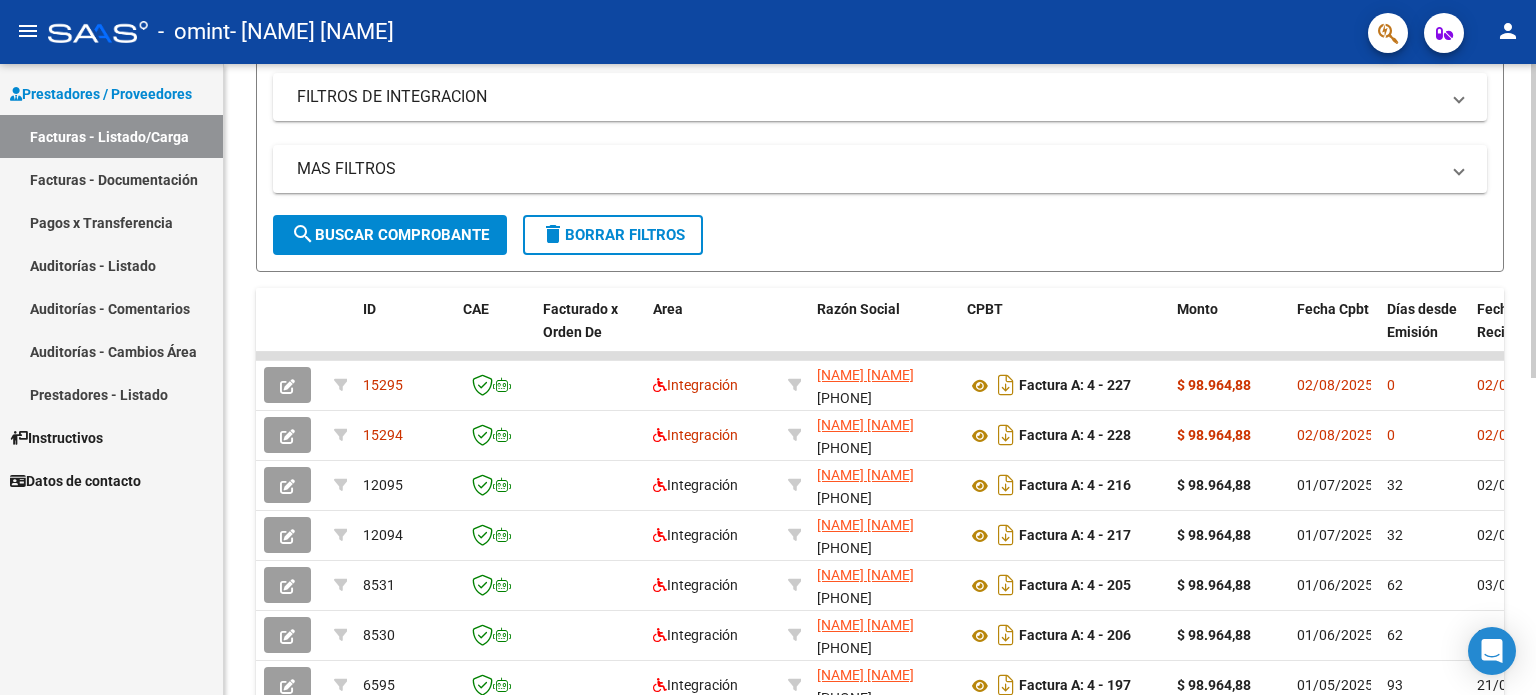 scroll, scrollTop: 300, scrollLeft: 0, axis: vertical 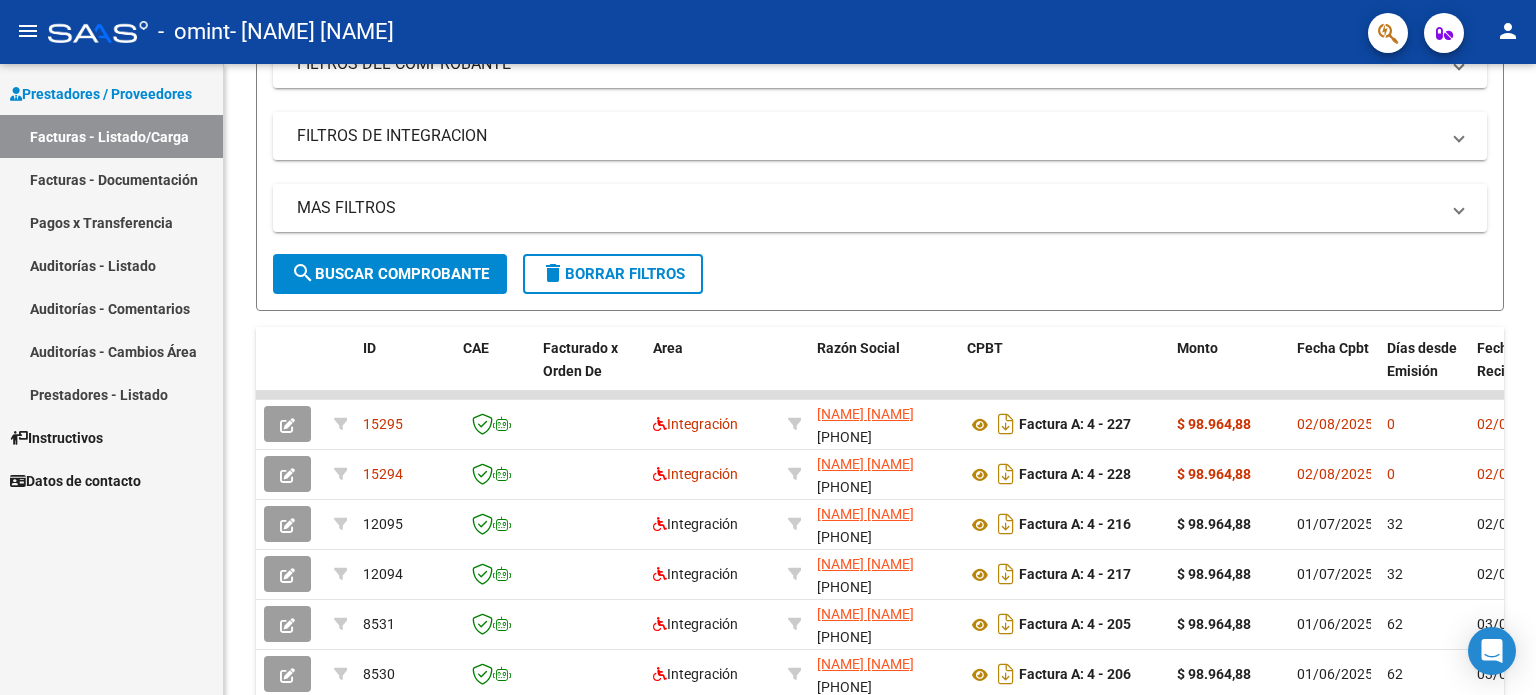 click on "Facturas - Documentación" at bounding box center [111, 179] 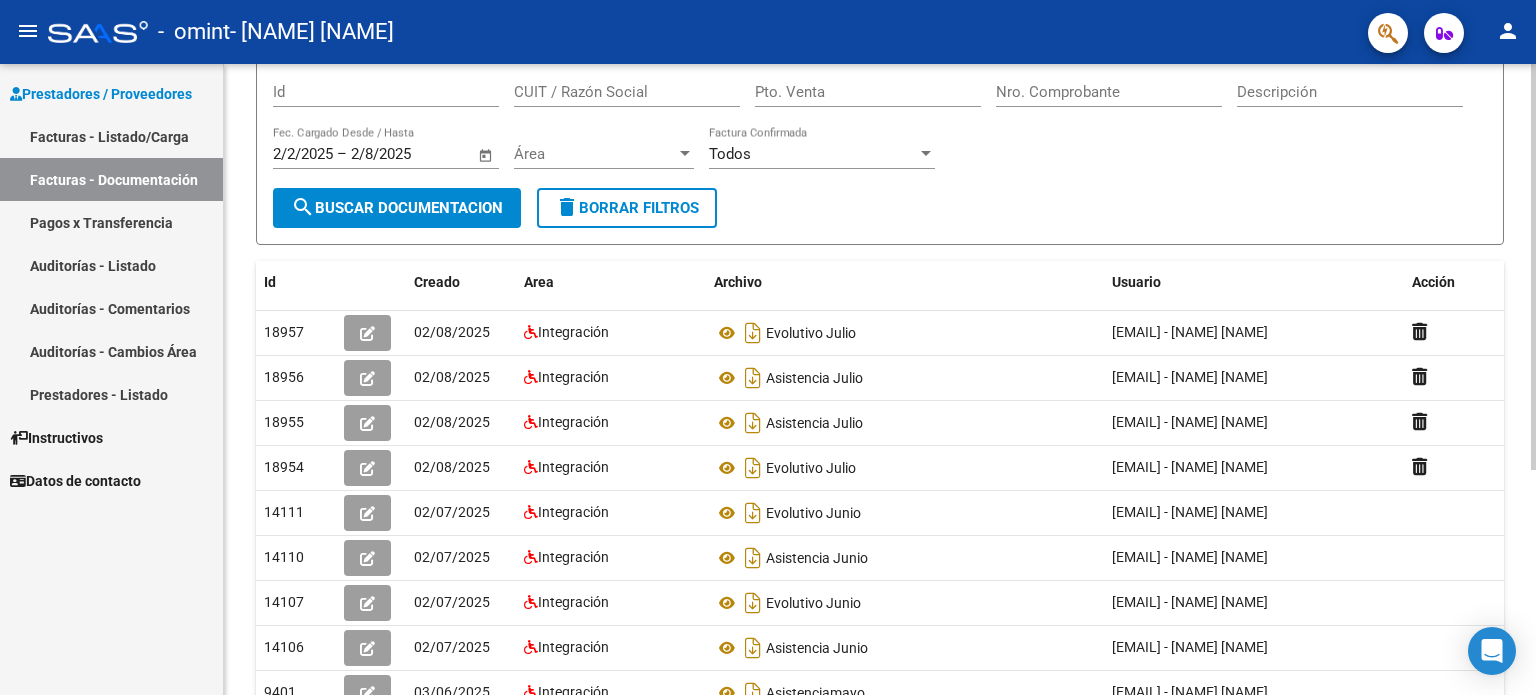 scroll, scrollTop: 200, scrollLeft: 0, axis: vertical 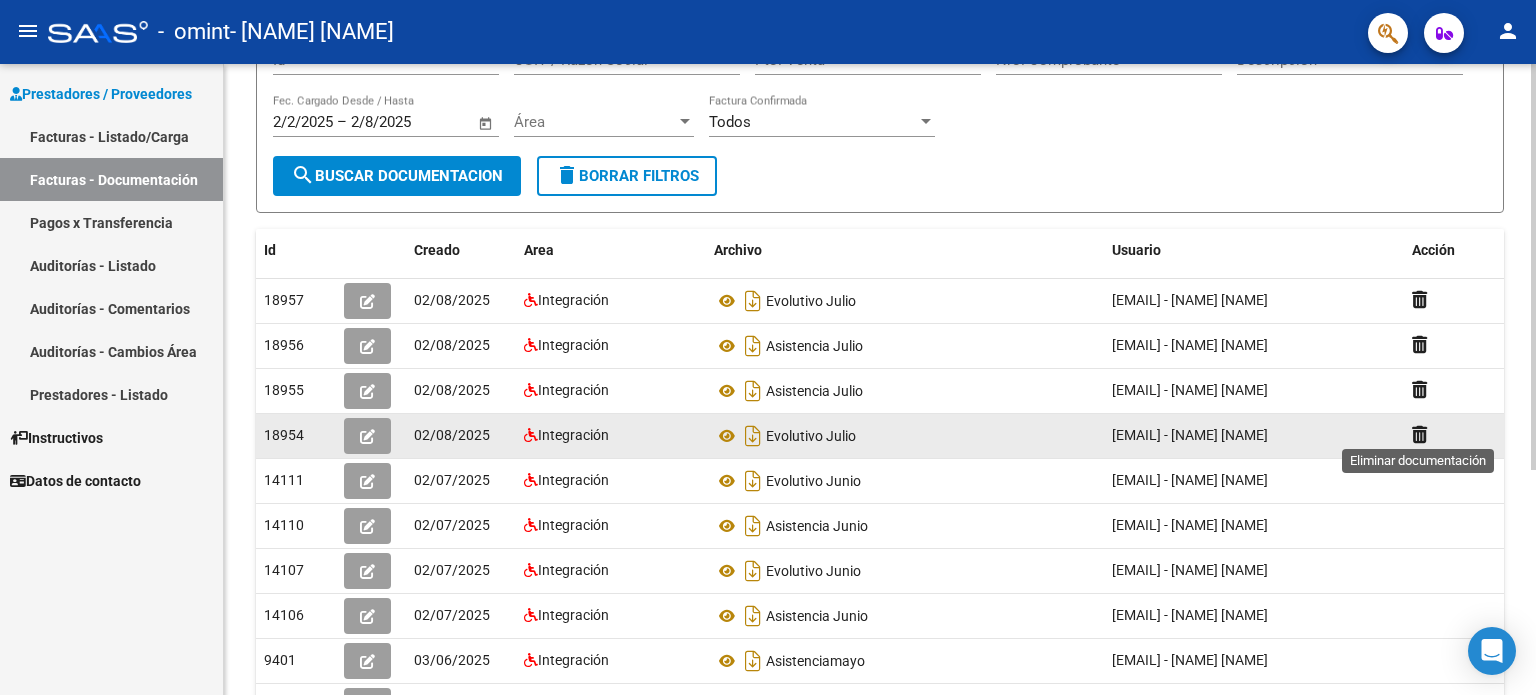 click 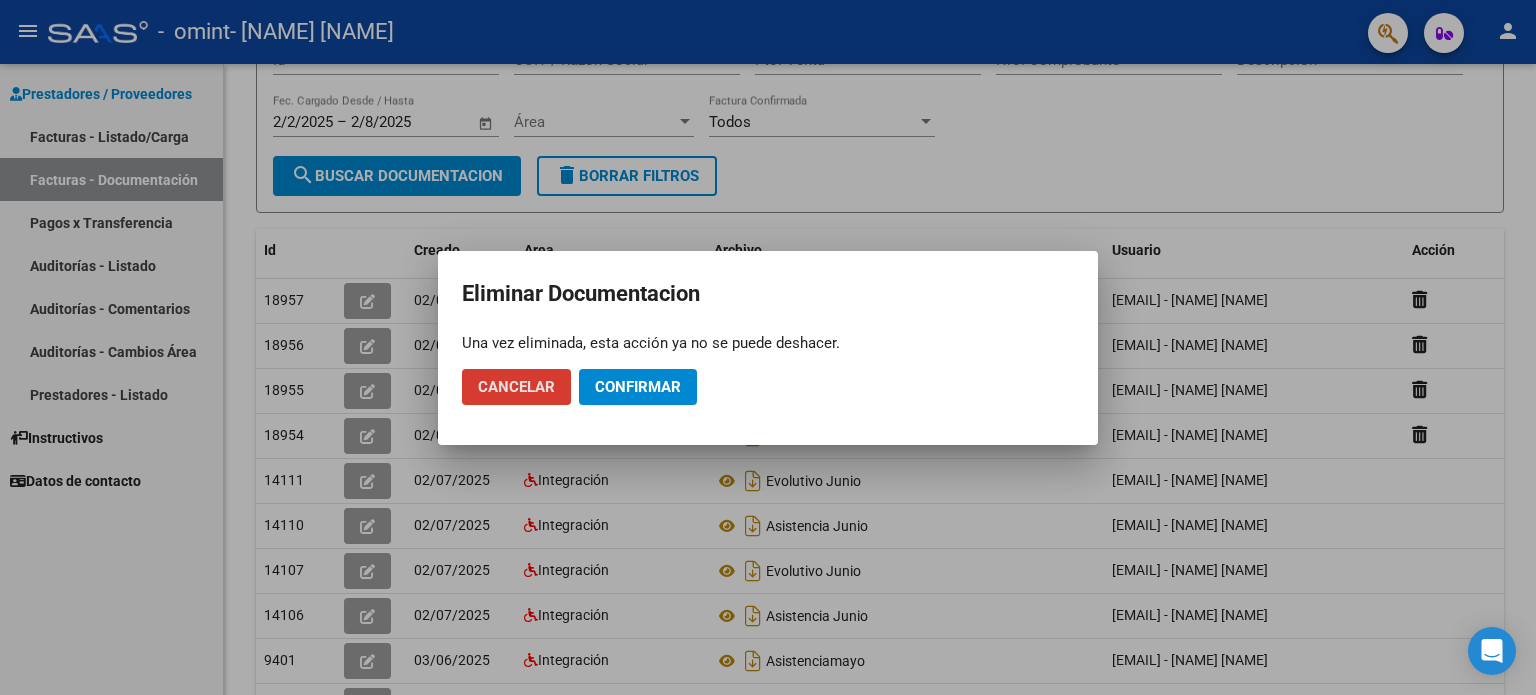 click on "Confirmar" 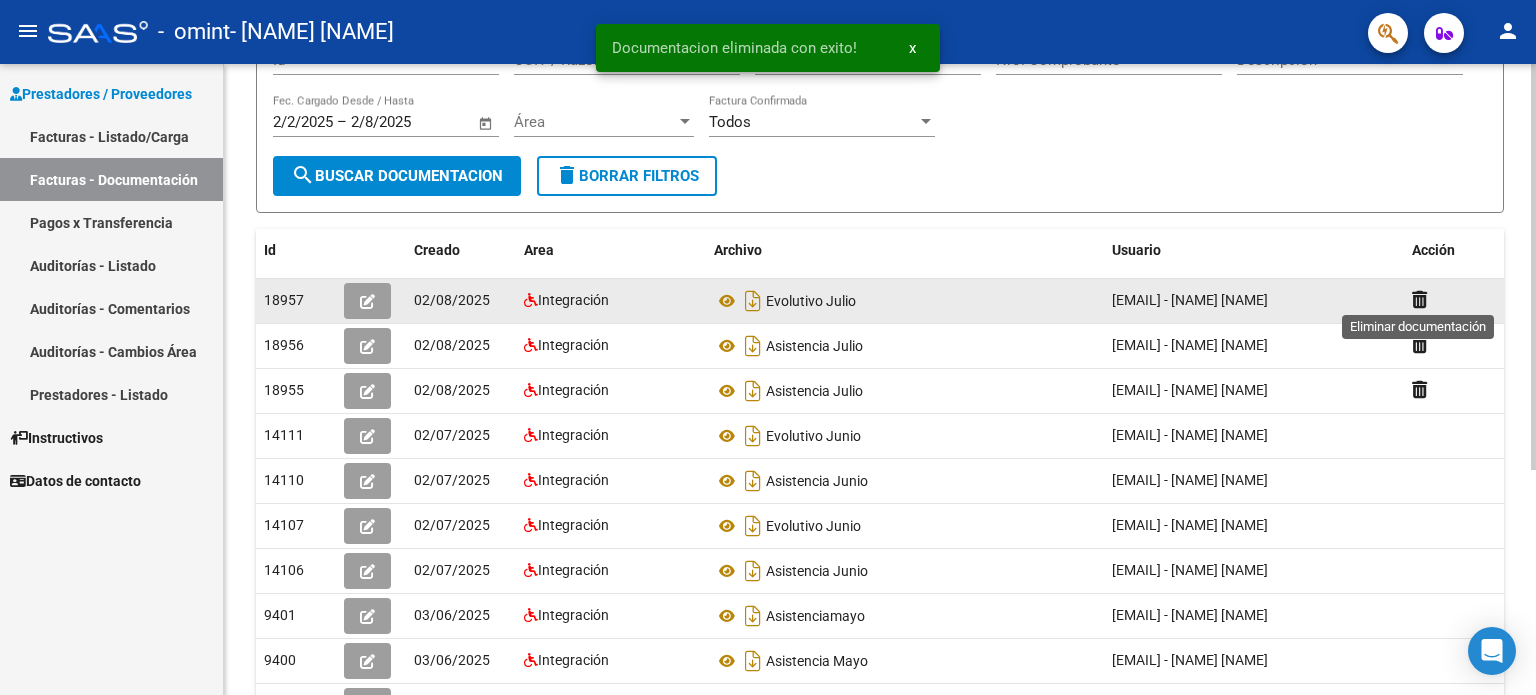 click 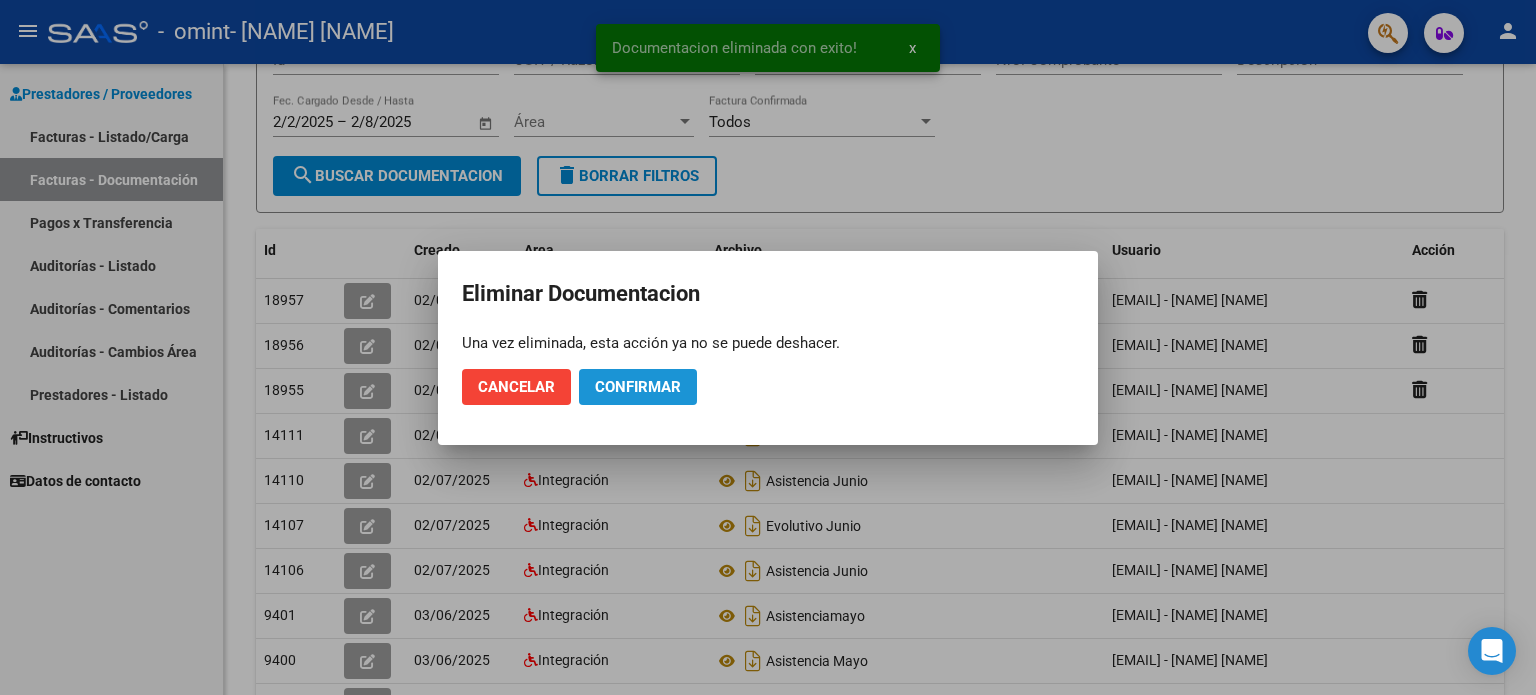 click on "Confirmar" 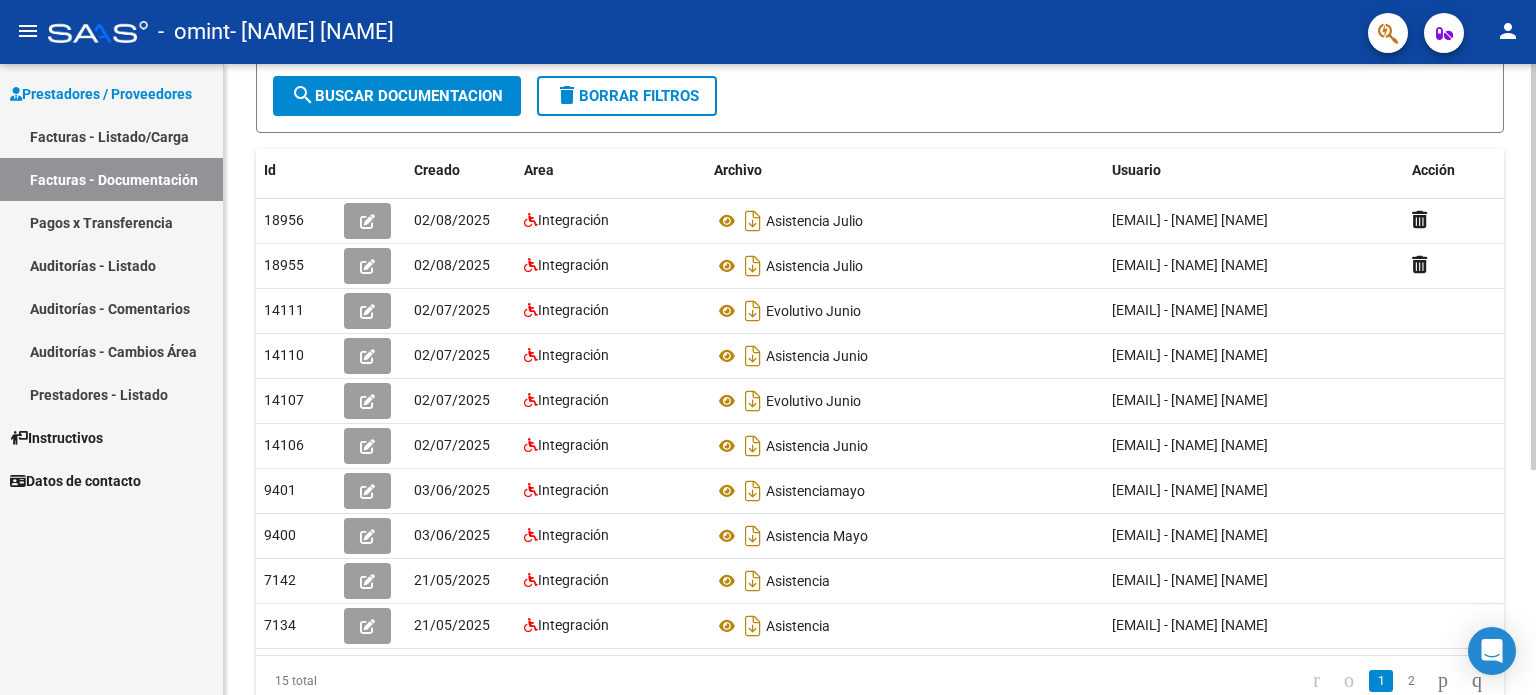 scroll, scrollTop: 249, scrollLeft: 0, axis: vertical 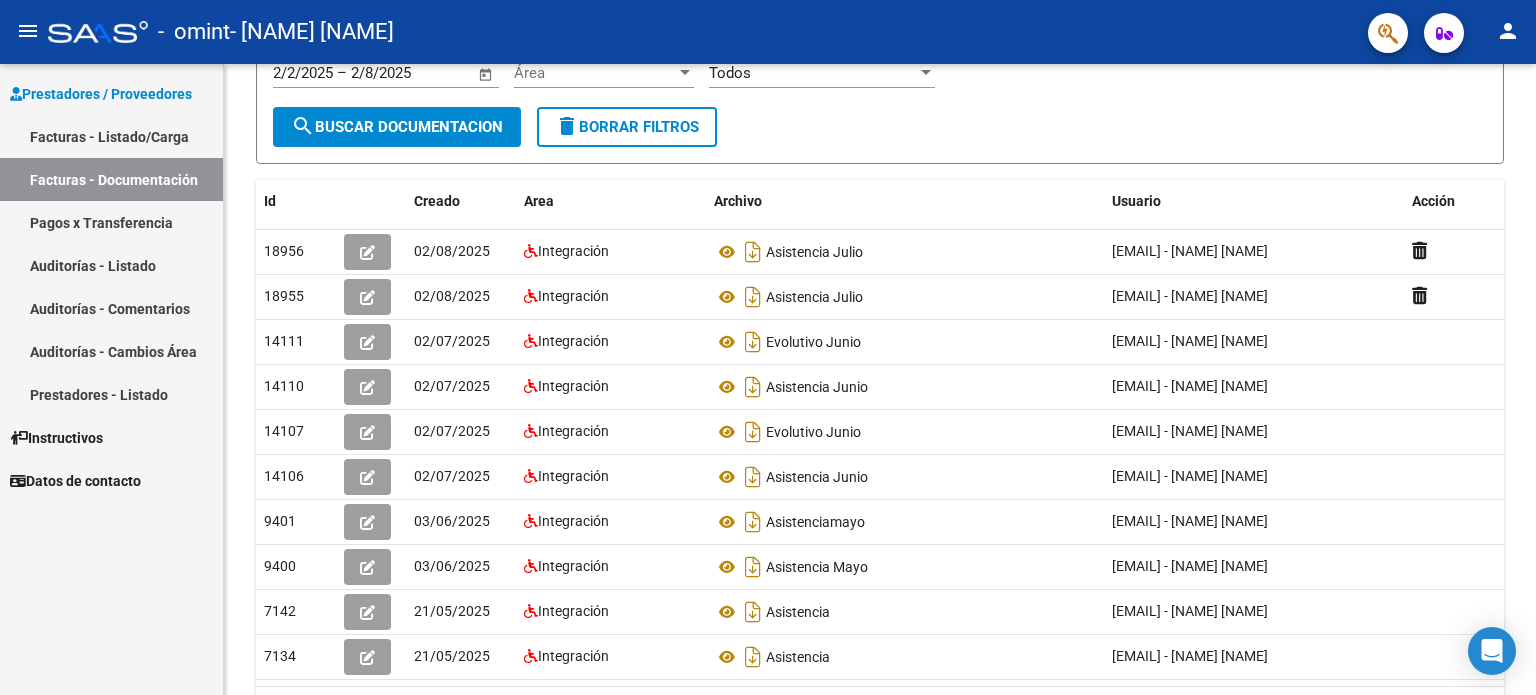 click on "Facturas - Listado/Carga" at bounding box center [111, 136] 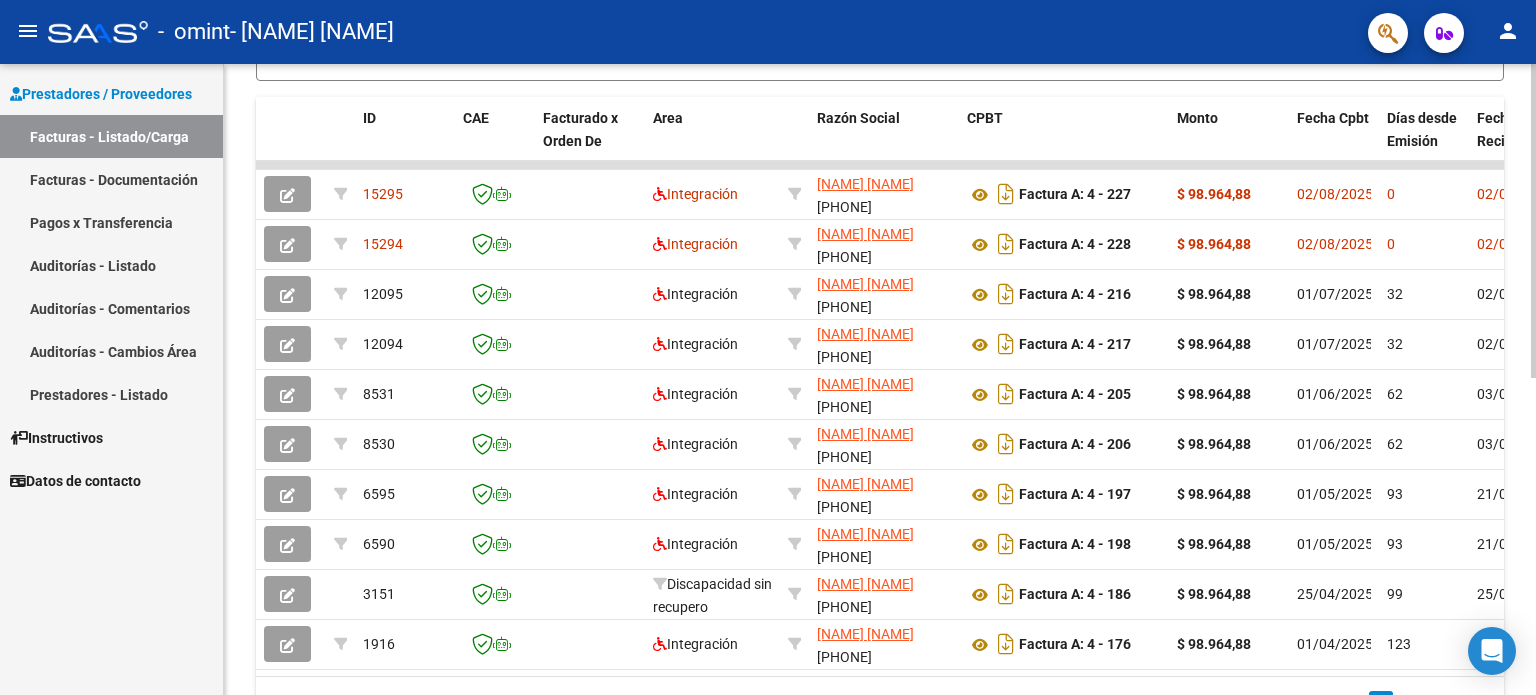 scroll, scrollTop: 638, scrollLeft: 0, axis: vertical 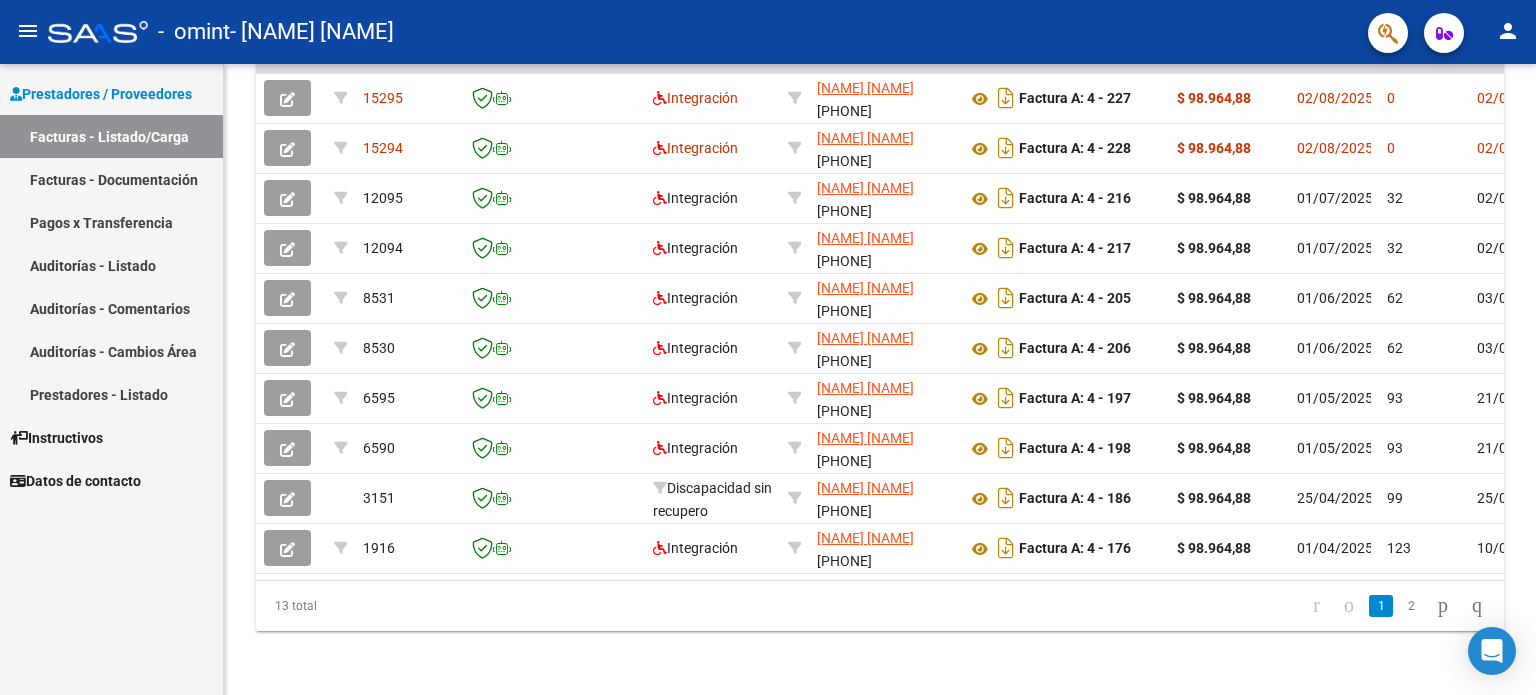 click on "Facturas - Listado/Carga" at bounding box center [111, 136] 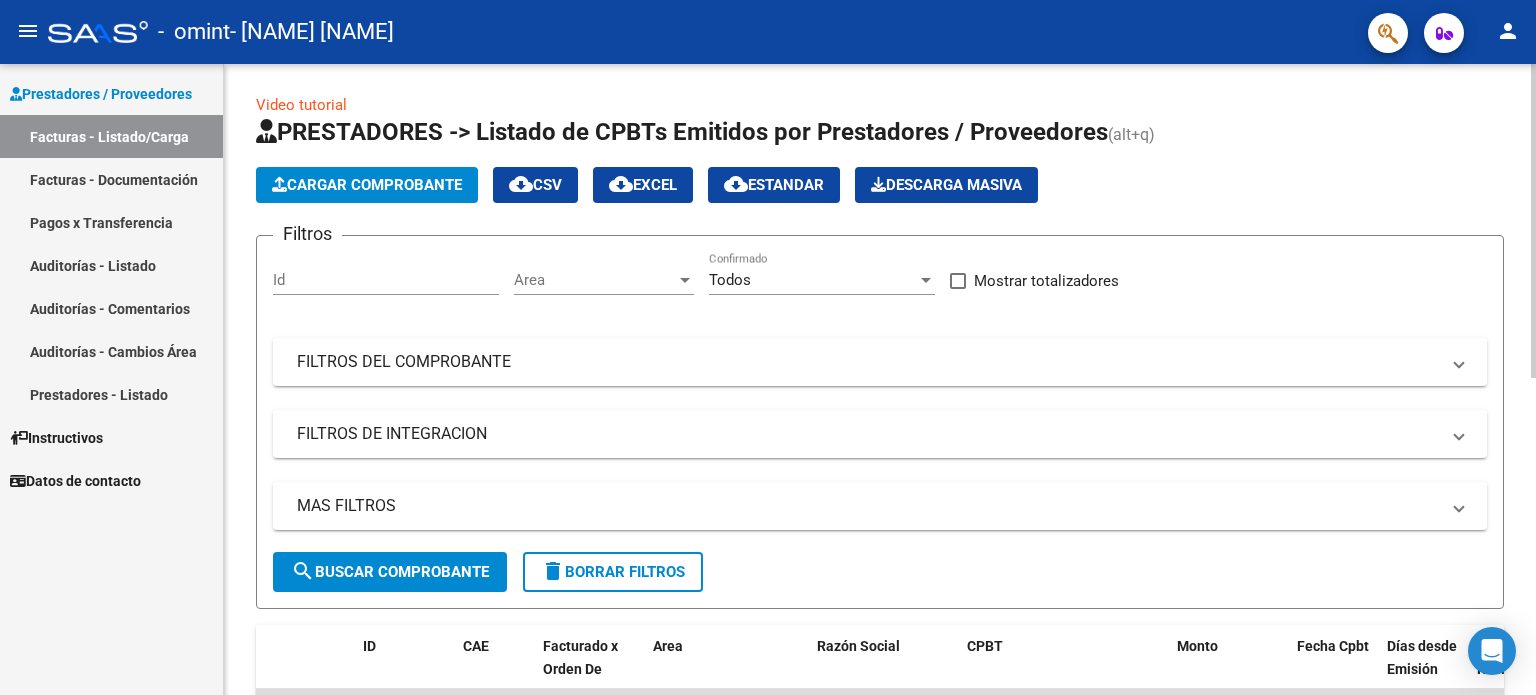 scroll, scrollTop: 0, scrollLeft: 0, axis: both 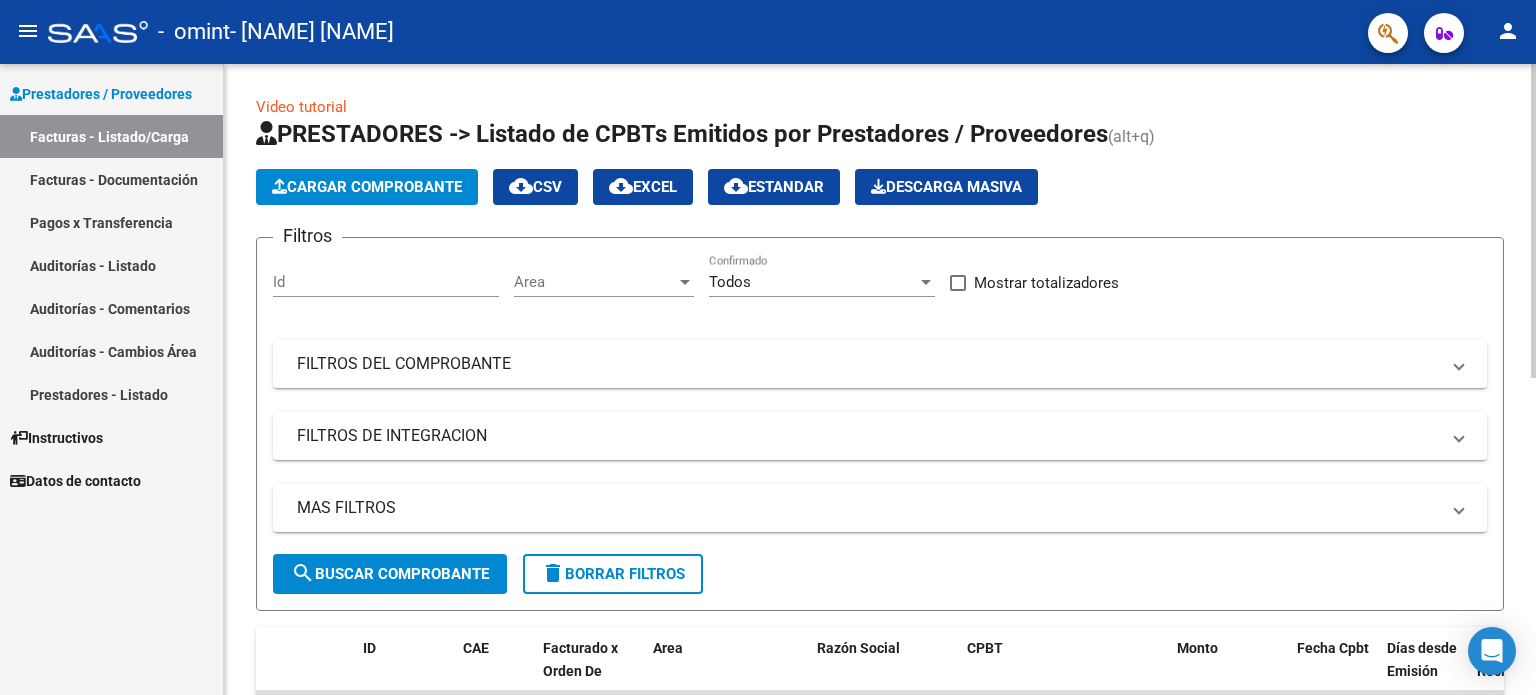 click on "Cargar Comprobante" 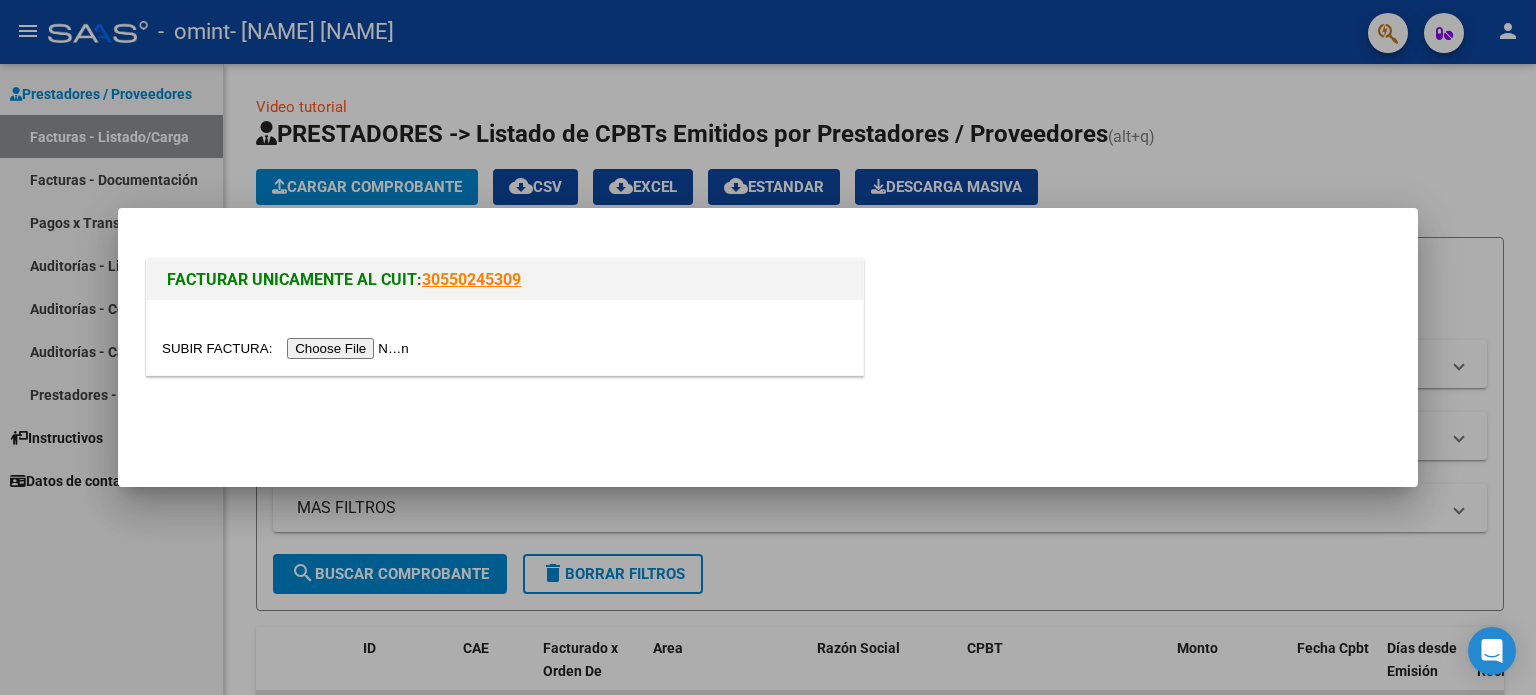 click at bounding box center [288, 348] 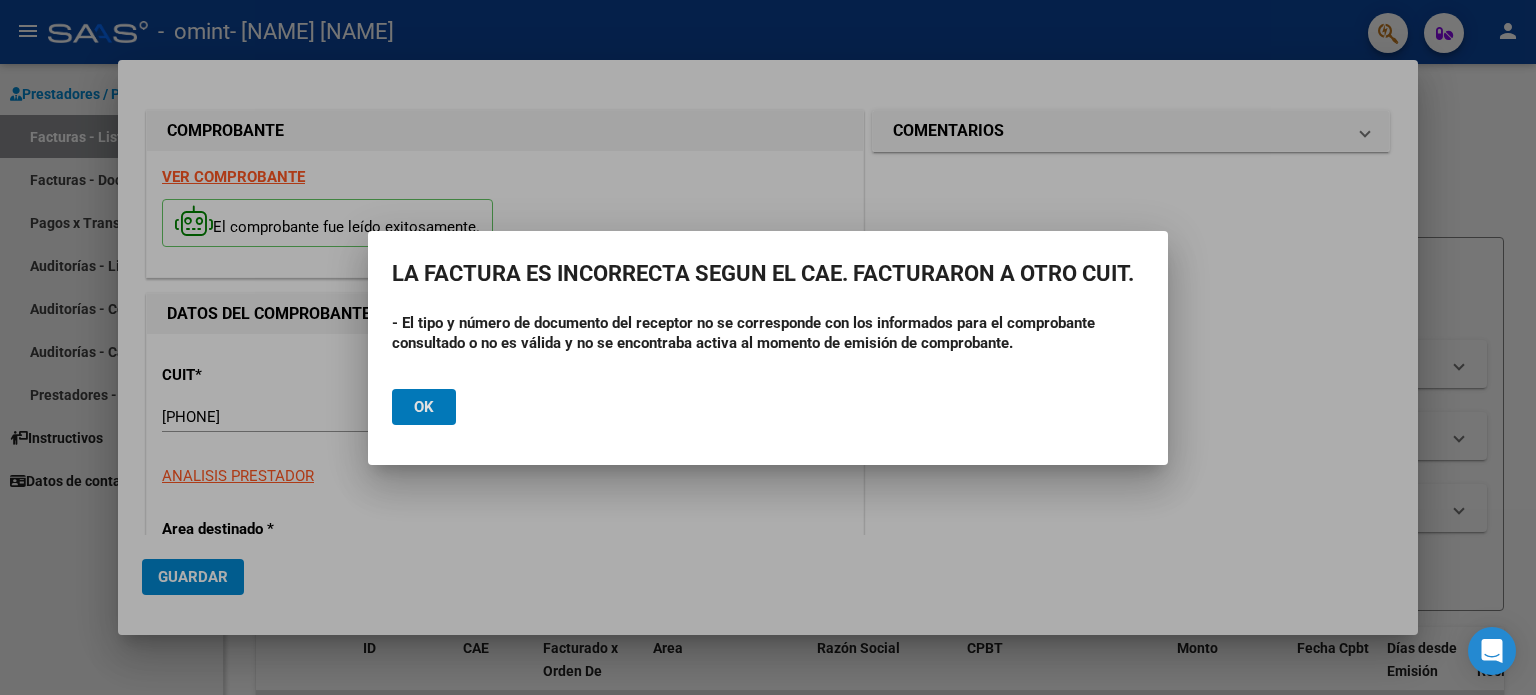 click on "Ok" 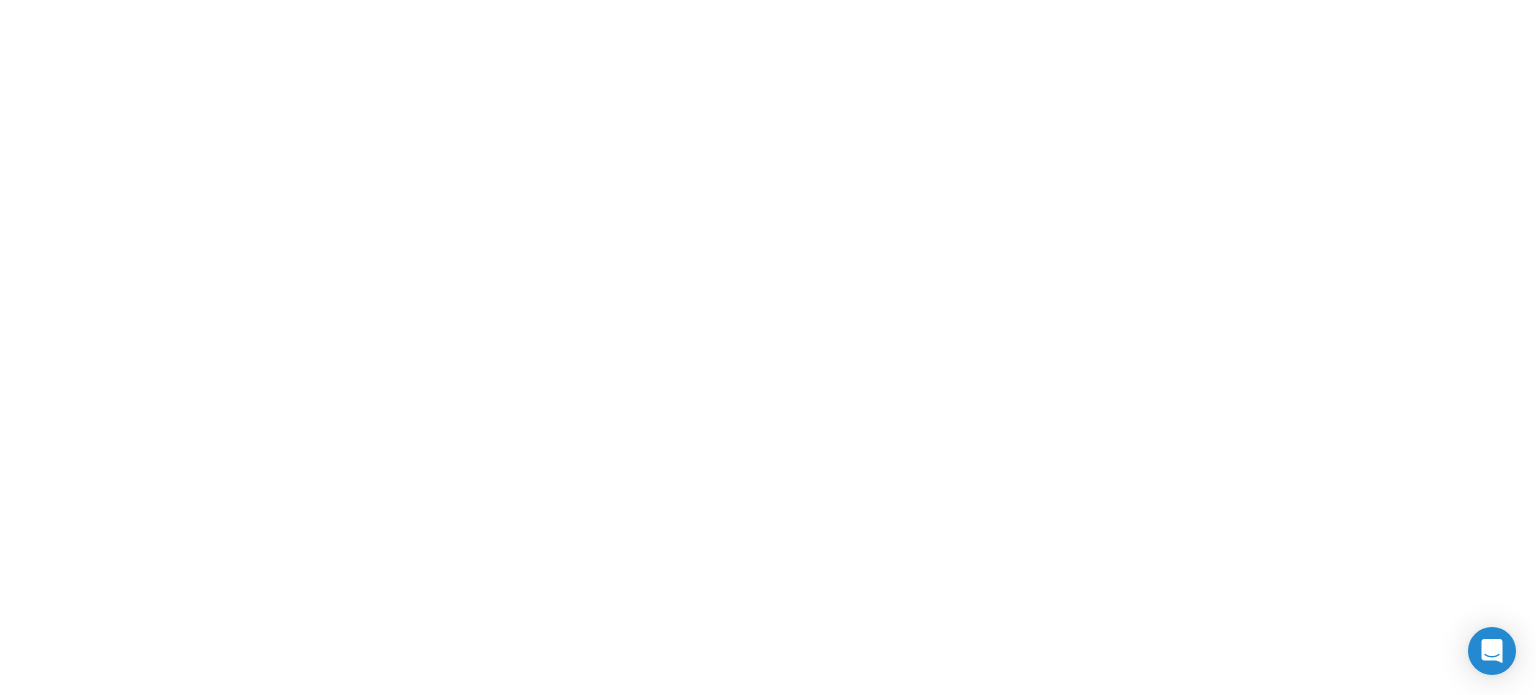 scroll, scrollTop: 0, scrollLeft: 0, axis: both 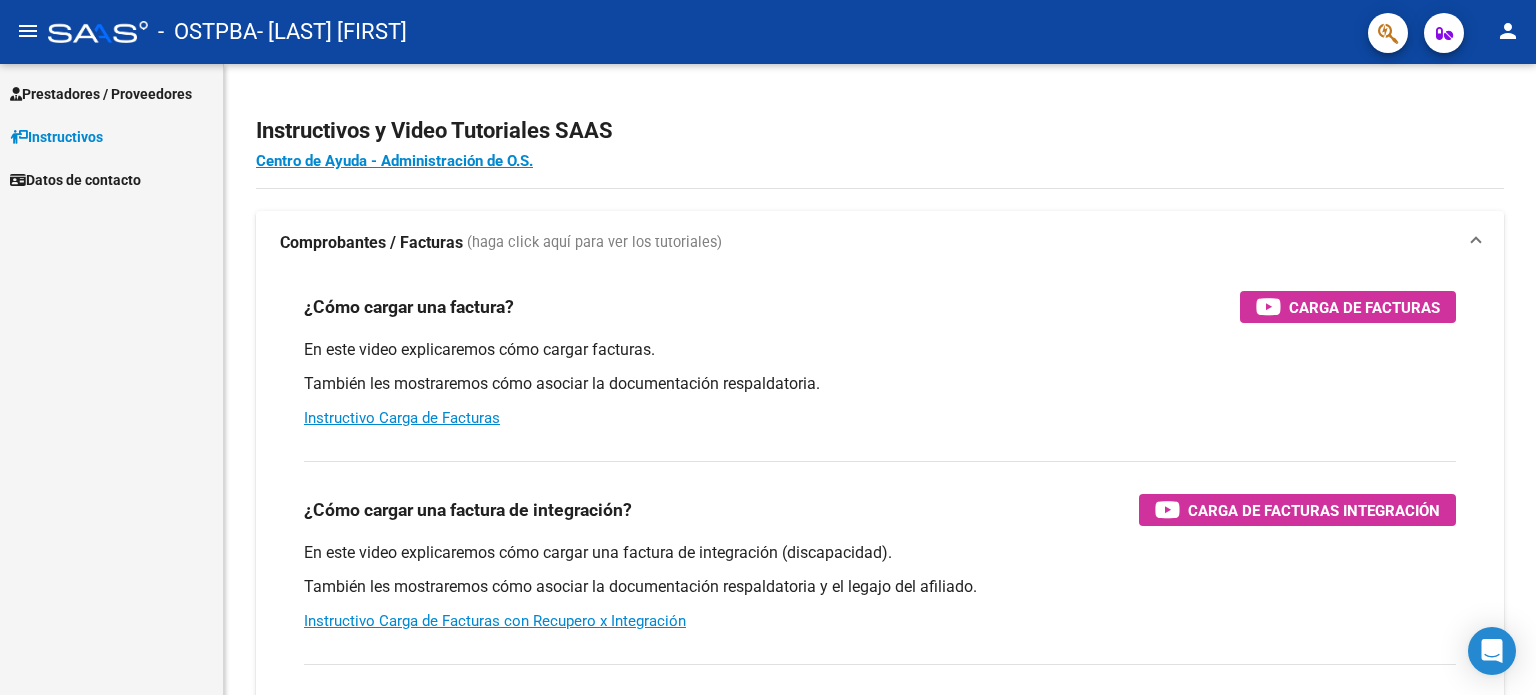 click on "Prestadores / Proveedores" at bounding box center [101, 94] 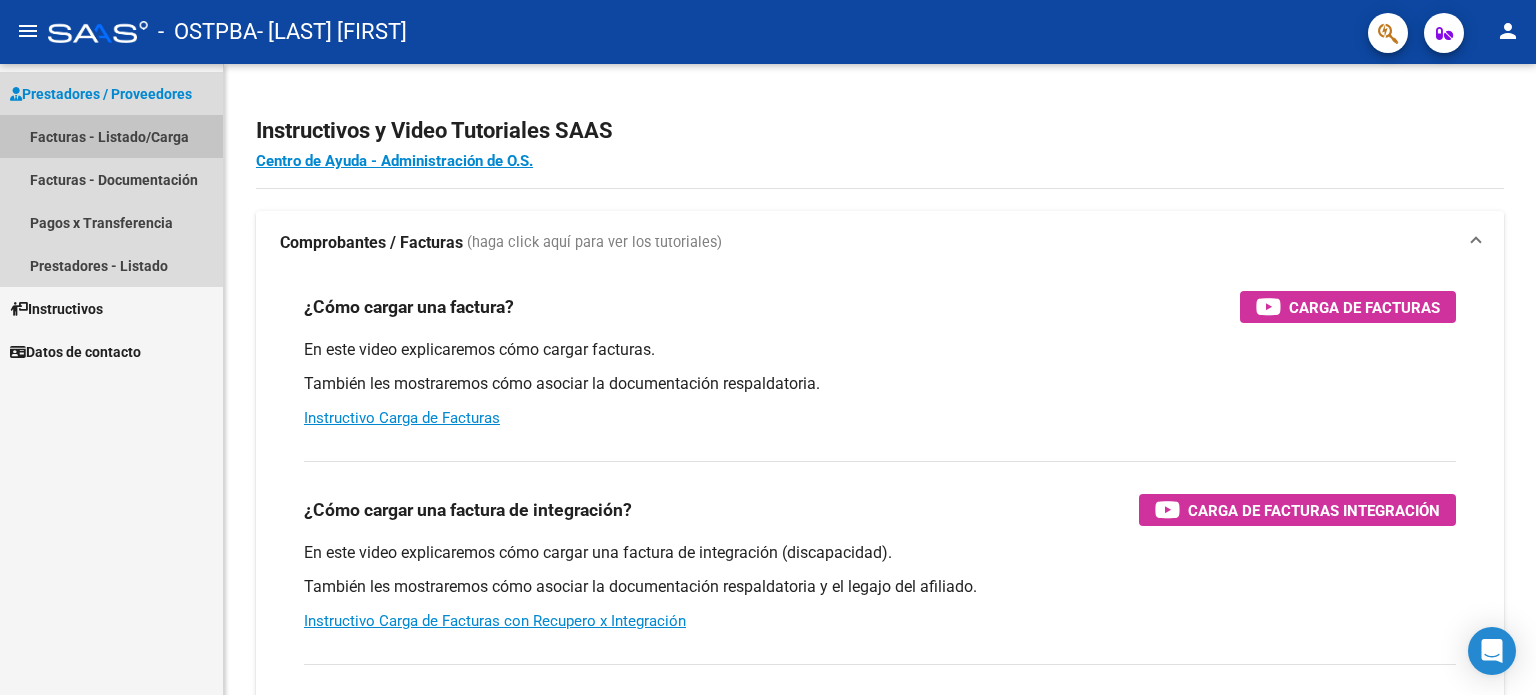 click on "Facturas - Listado/Carga" at bounding box center (111, 136) 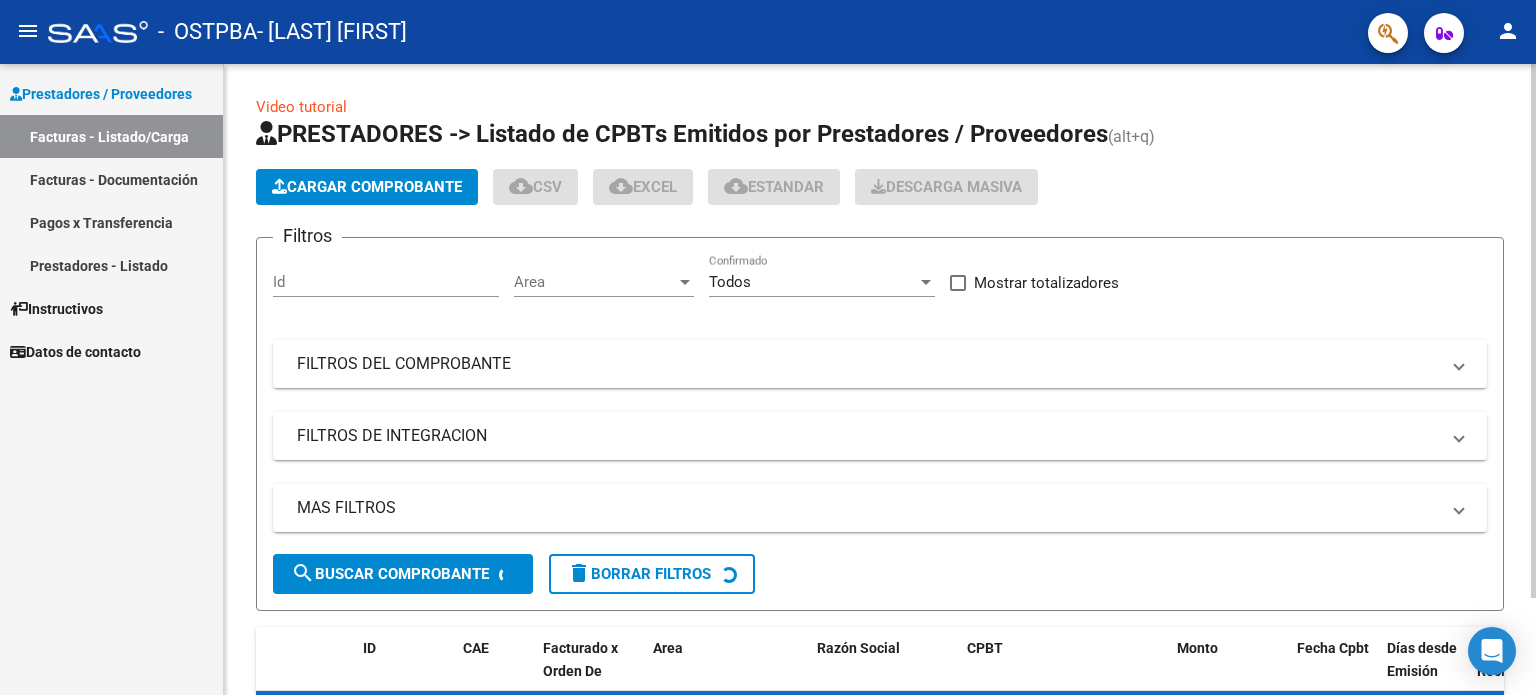 click on "Cargar Comprobante" 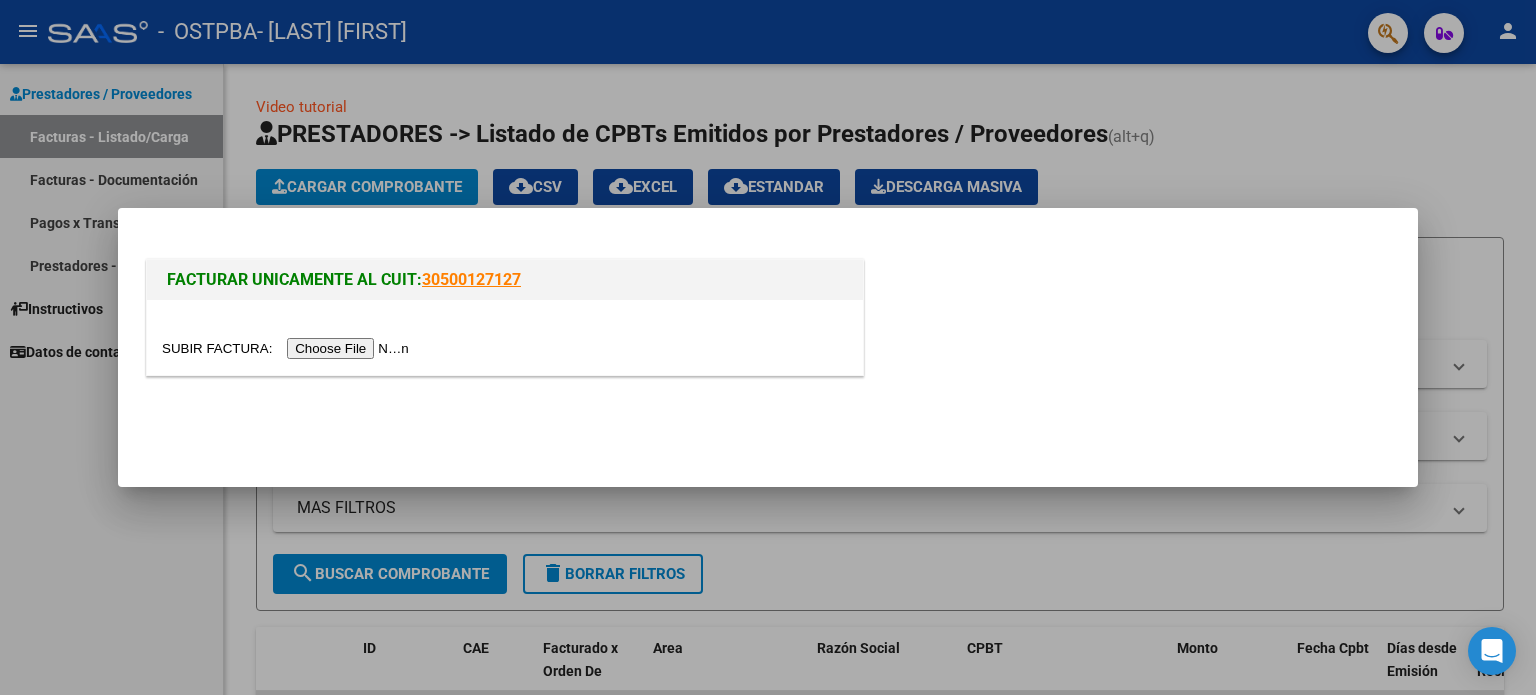 click at bounding box center [288, 348] 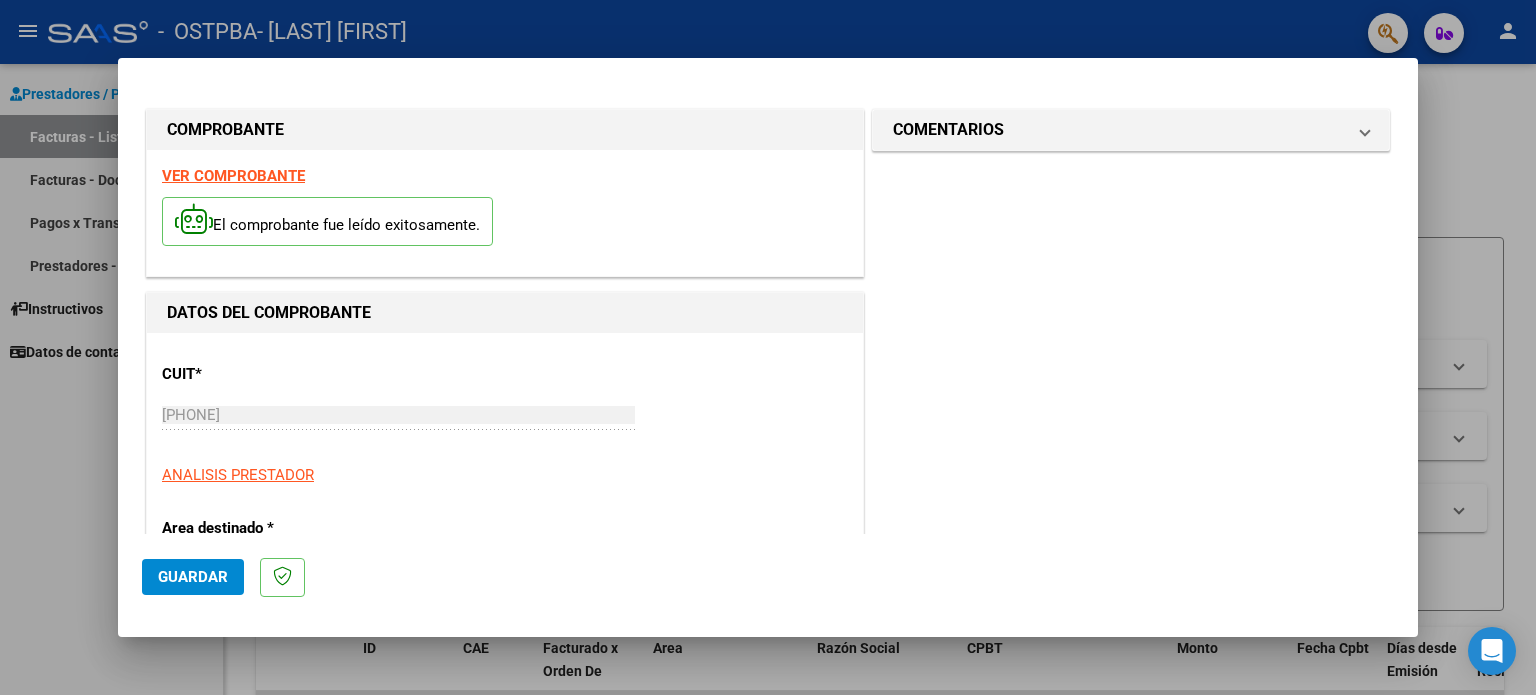 click on "Guardar" 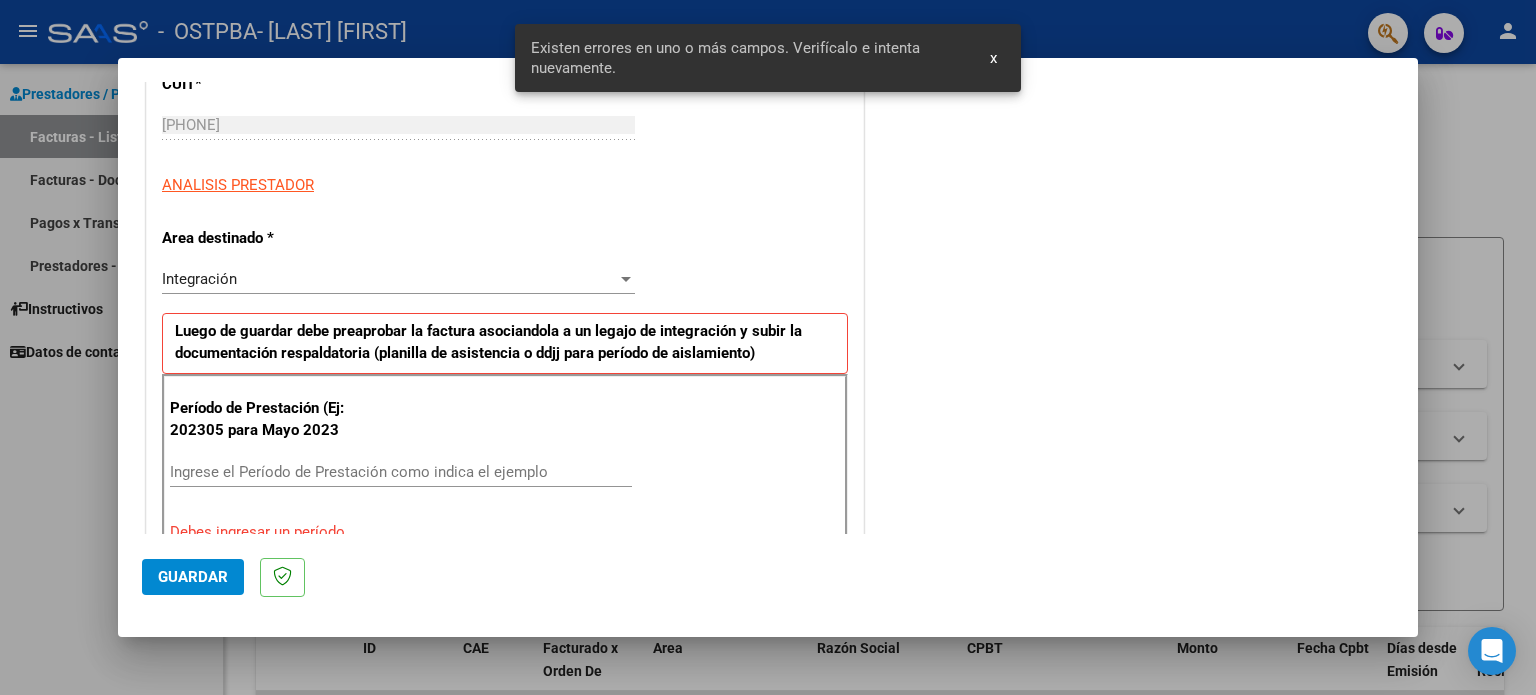 scroll, scrollTop: 431, scrollLeft: 0, axis: vertical 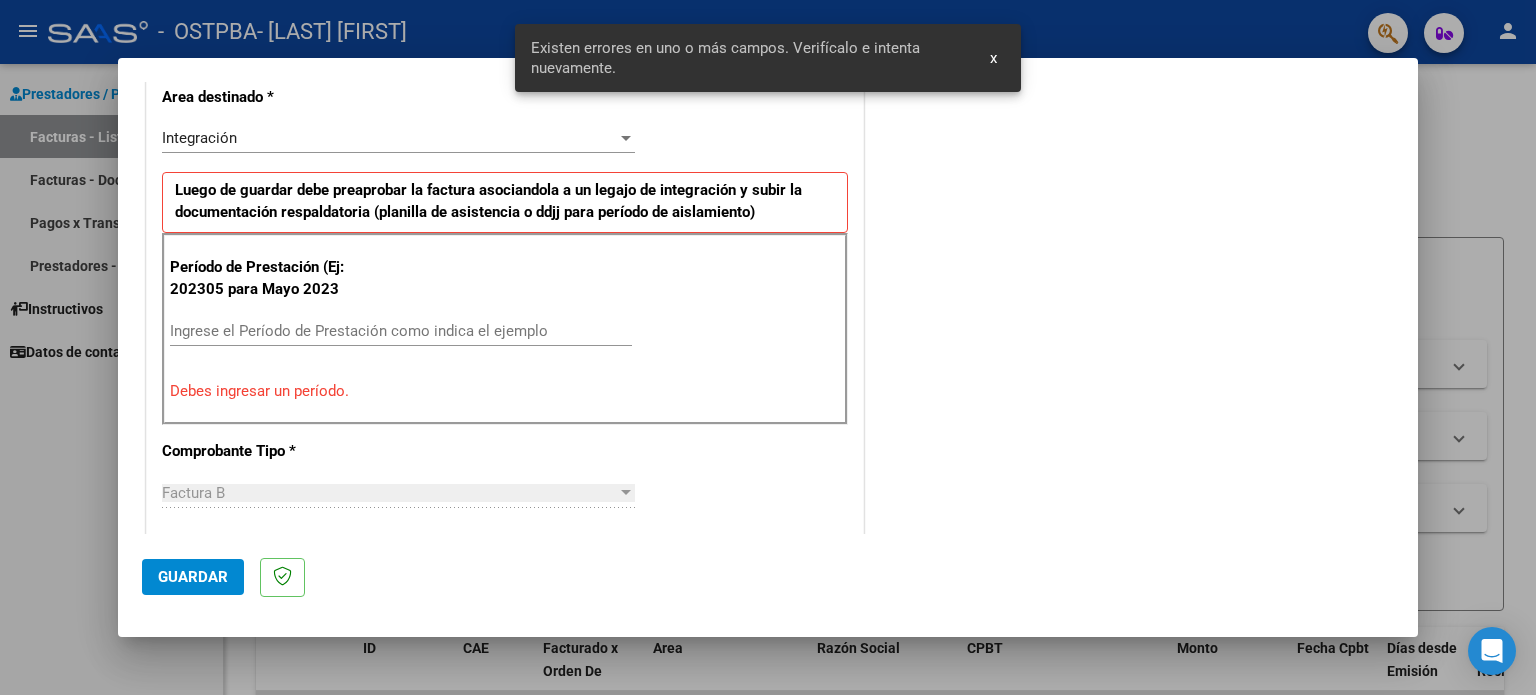 click on "Ingrese el Período de Prestación como indica el ejemplo" at bounding box center [401, 331] 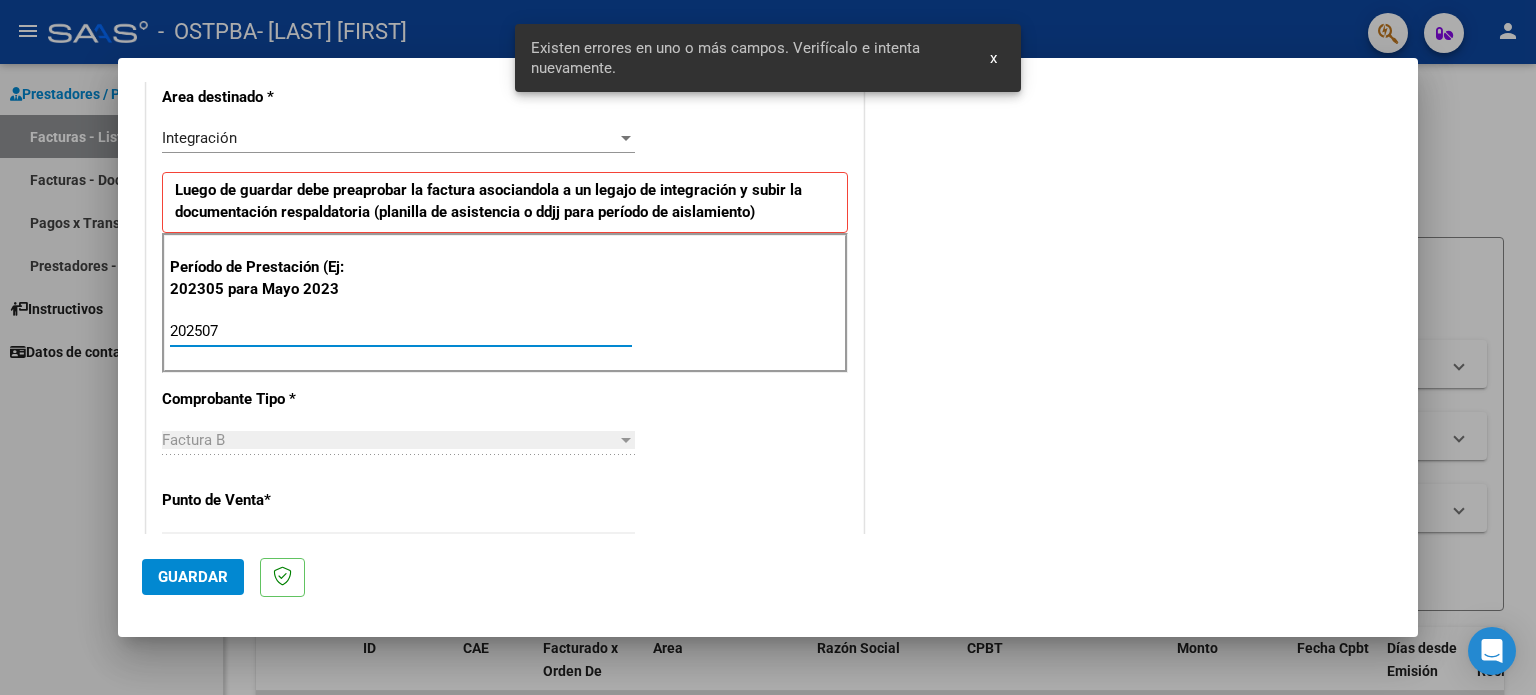 type on "202507" 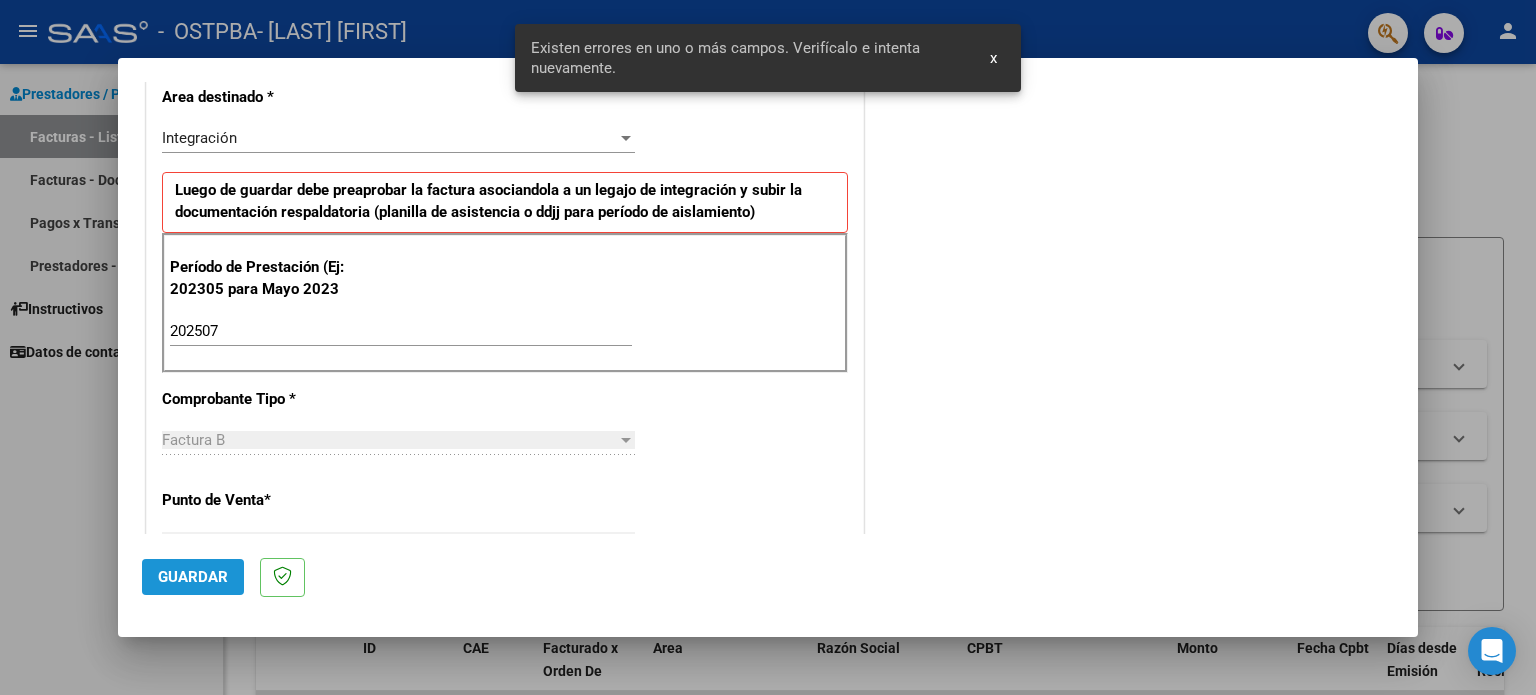 click on "Guardar" 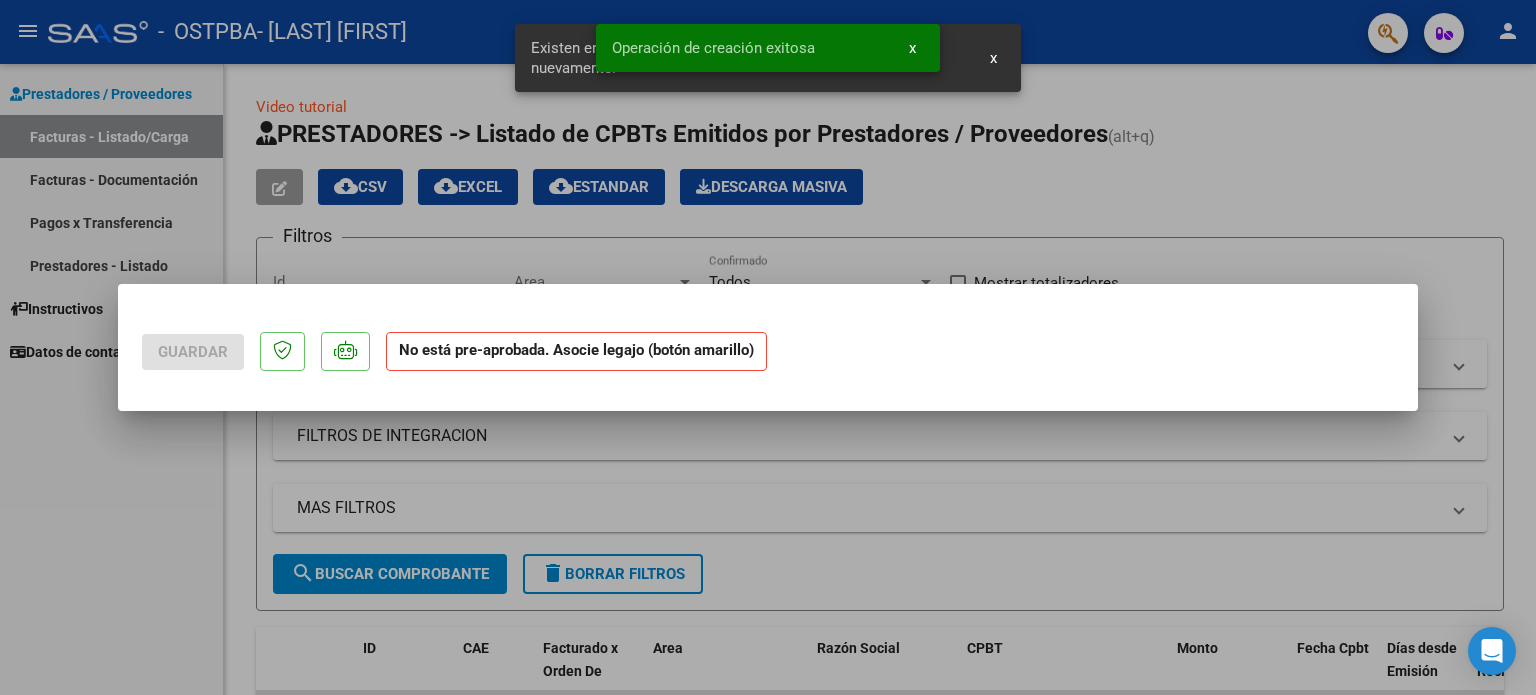 scroll, scrollTop: 0, scrollLeft: 0, axis: both 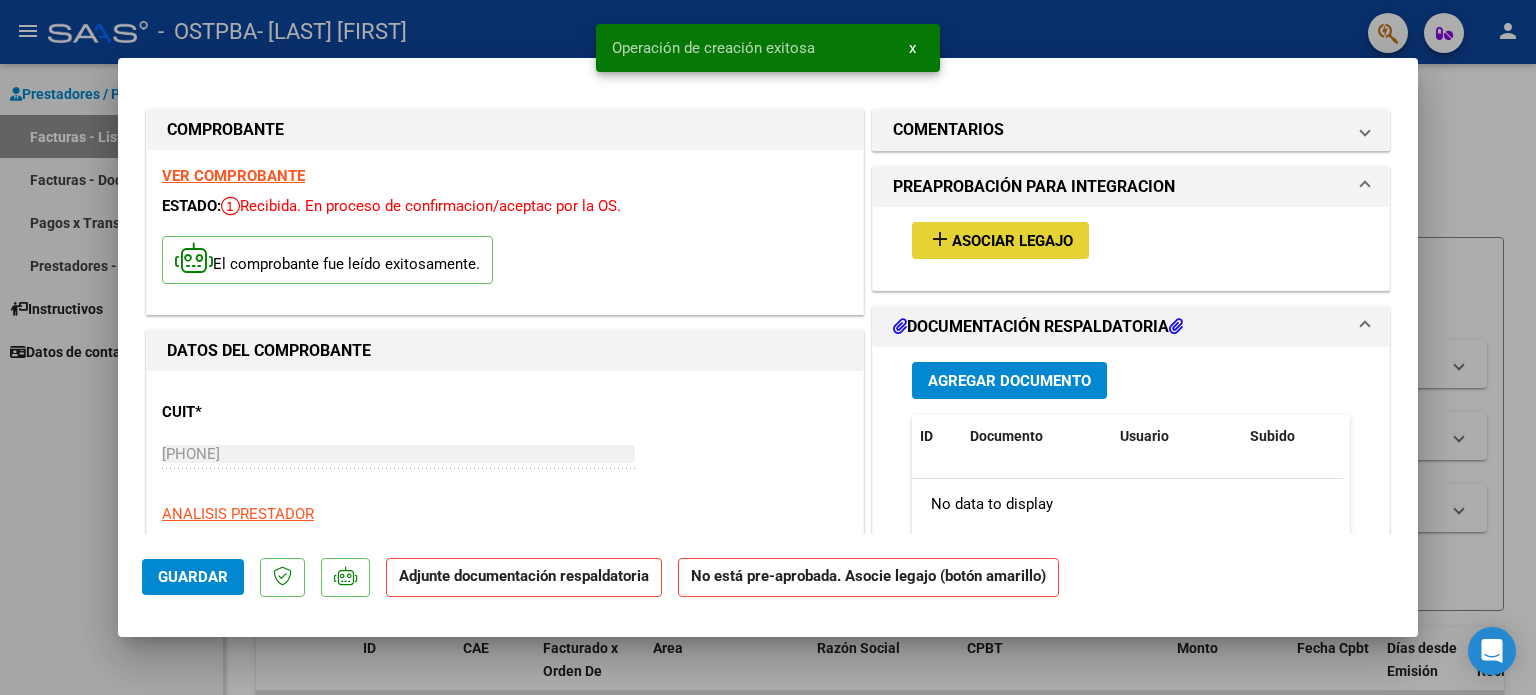 click on "Asociar Legajo" at bounding box center [1012, 241] 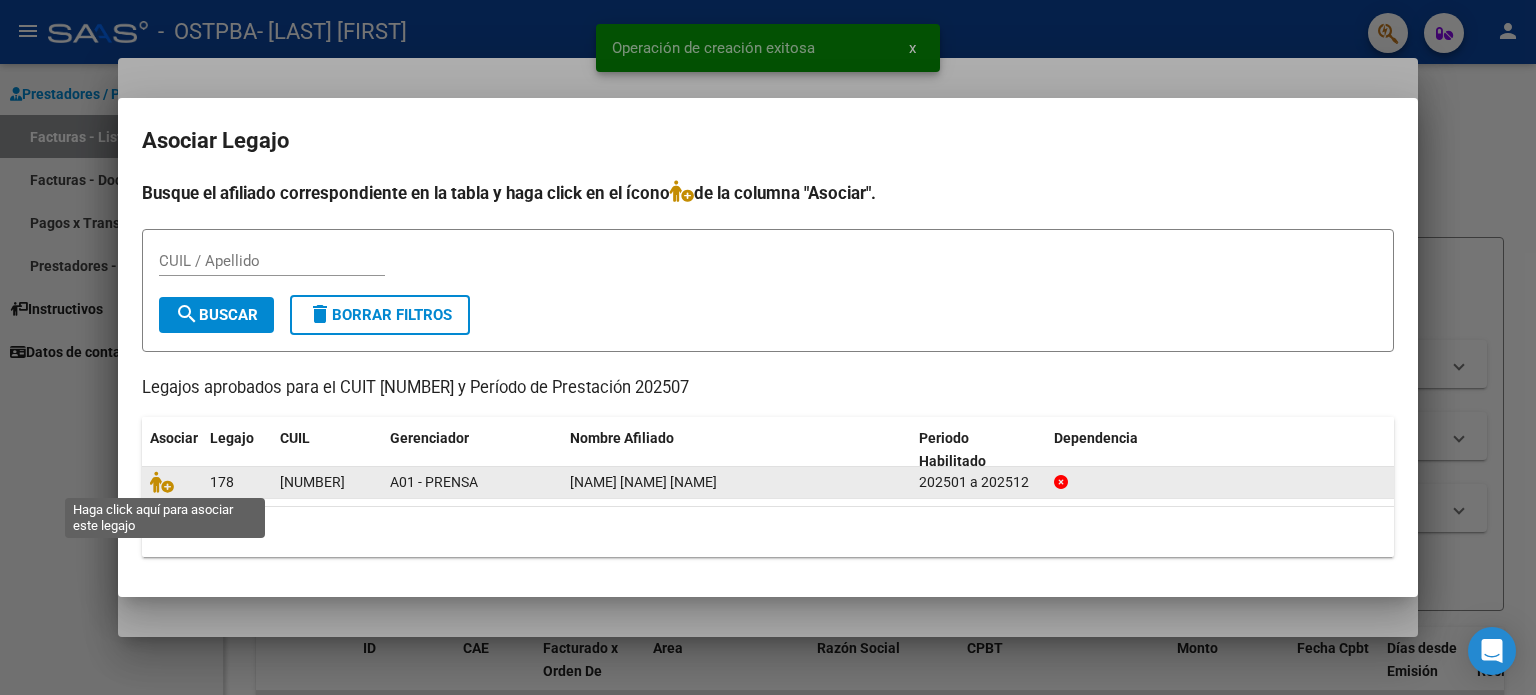 drag, startPoint x: 174, startPoint y: 488, endPoint x: 164, endPoint y: 491, distance: 10.440307 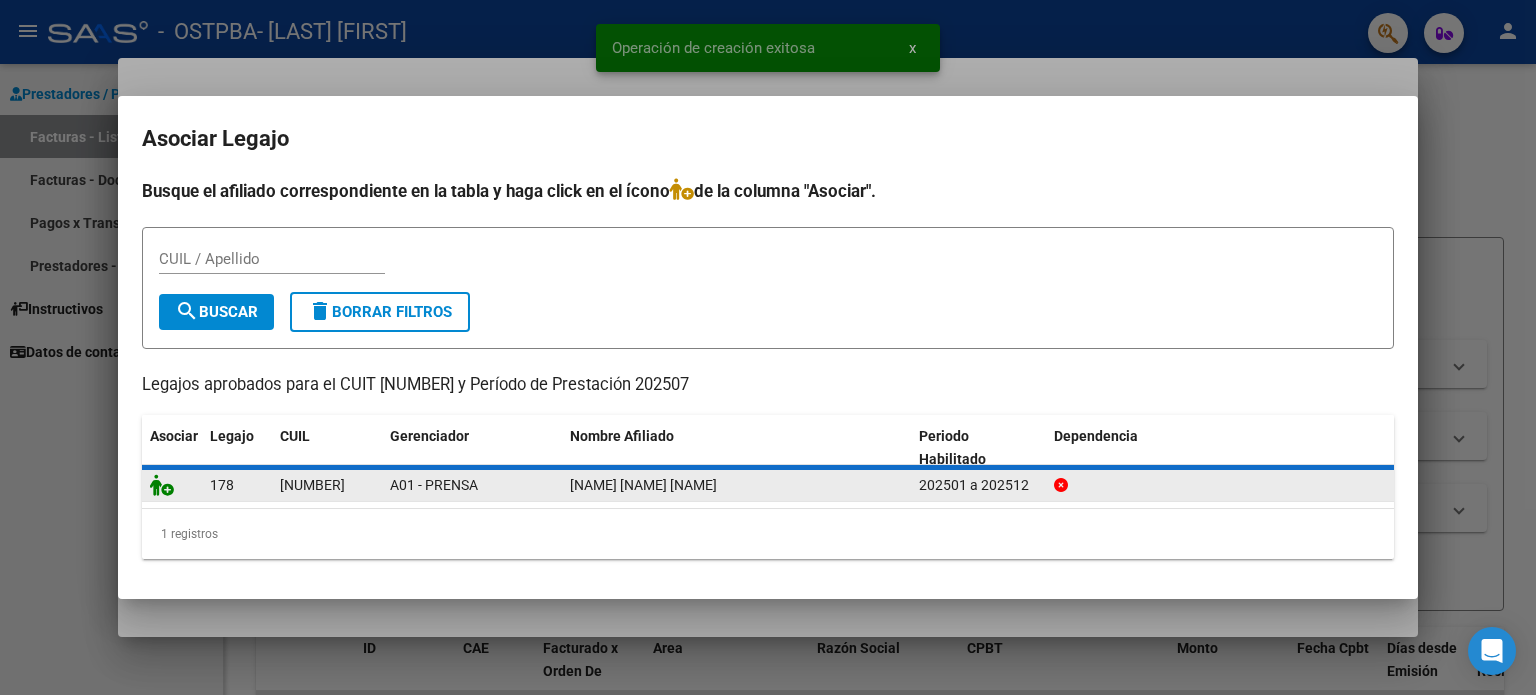 click 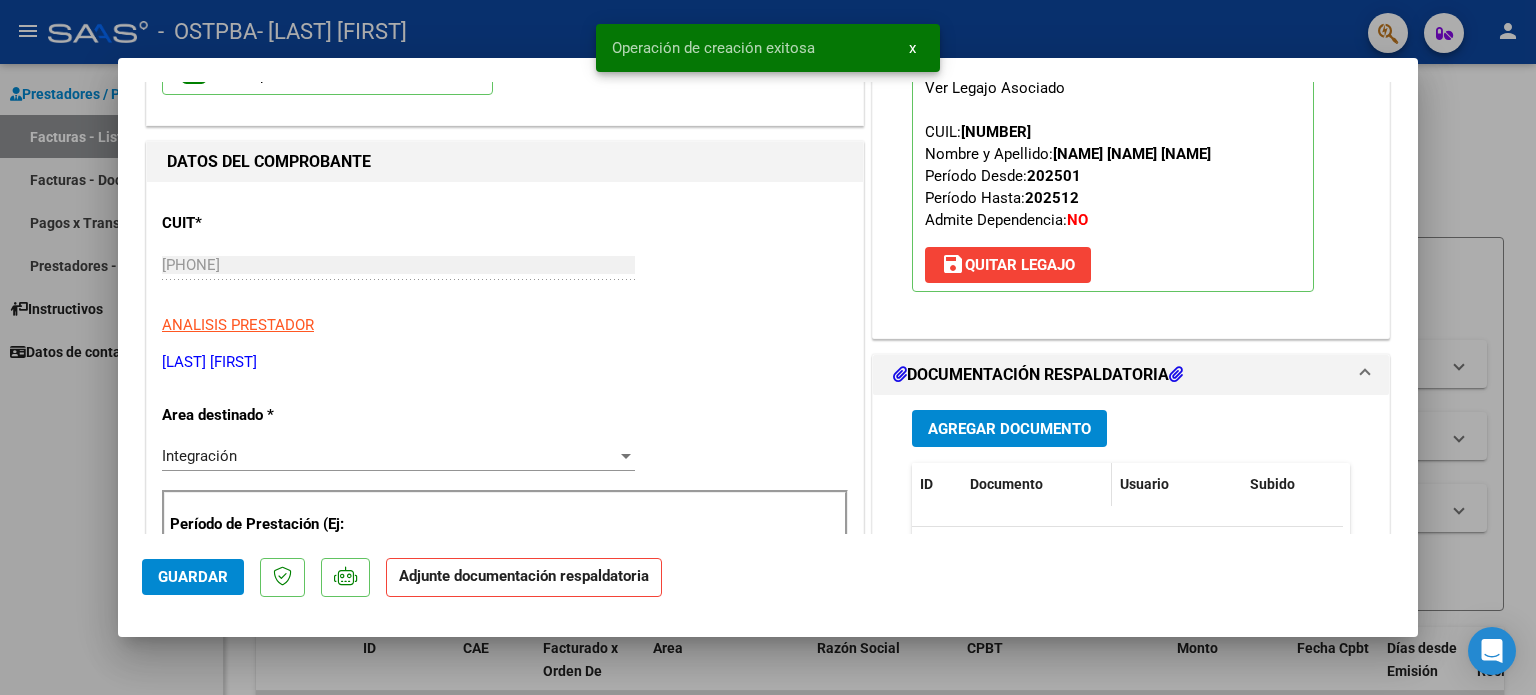 scroll, scrollTop: 200, scrollLeft: 0, axis: vertical 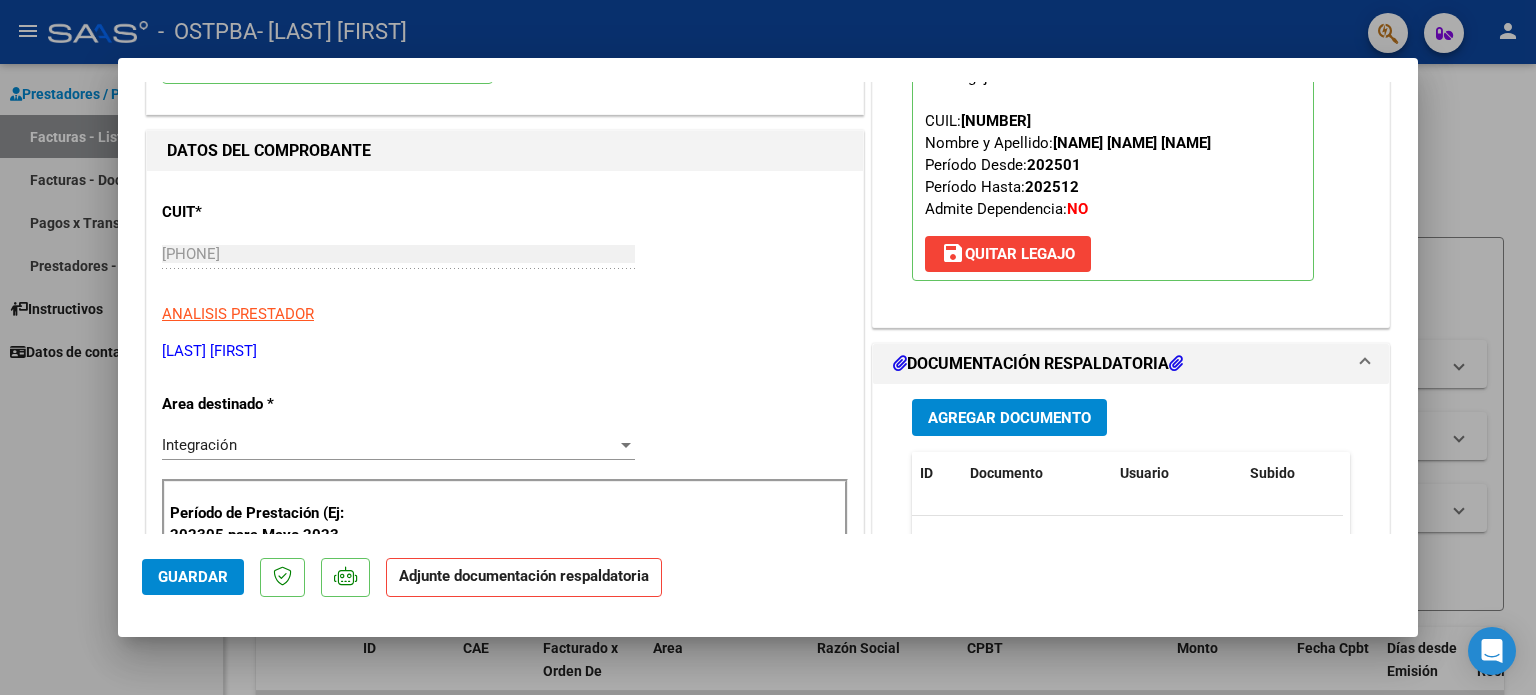 click on "Agregar Documento" at bounding box center (1009, 418) 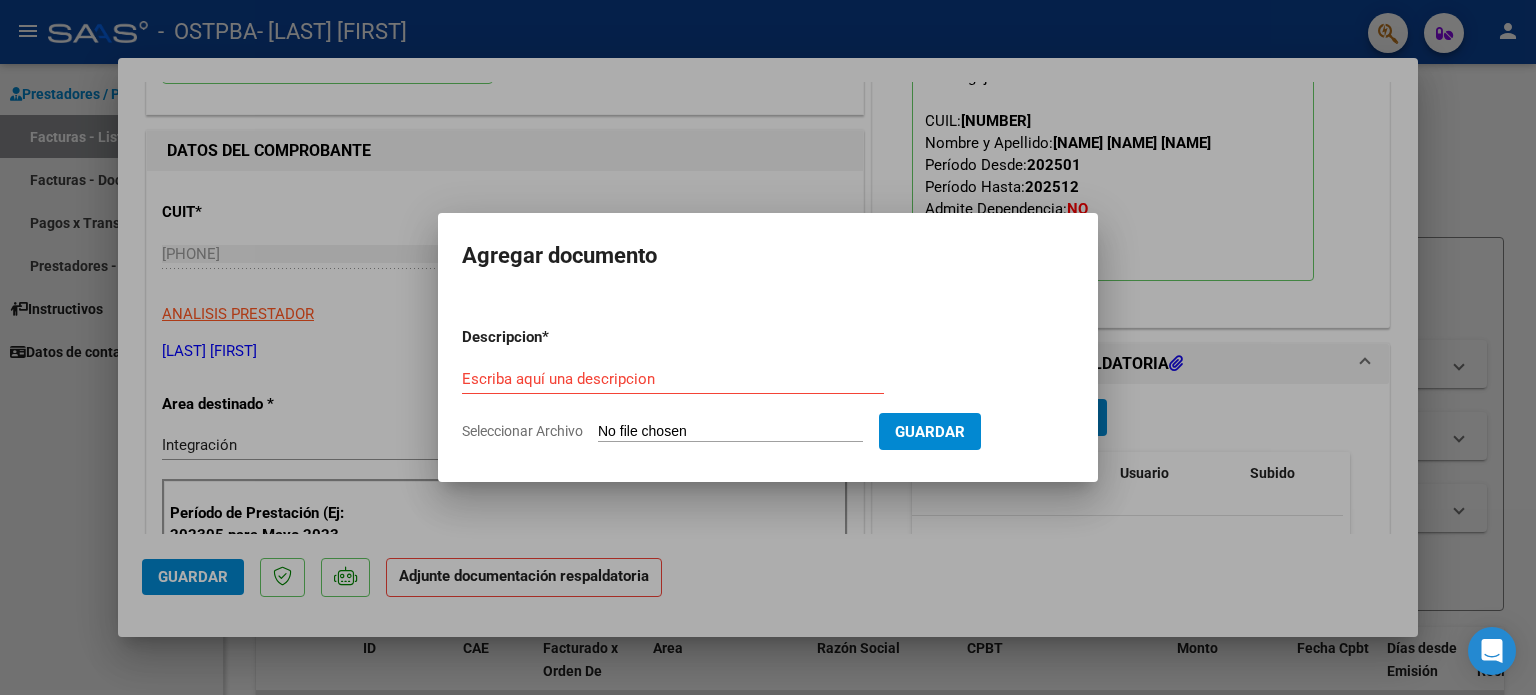 click on "Seleccionar Archivo" 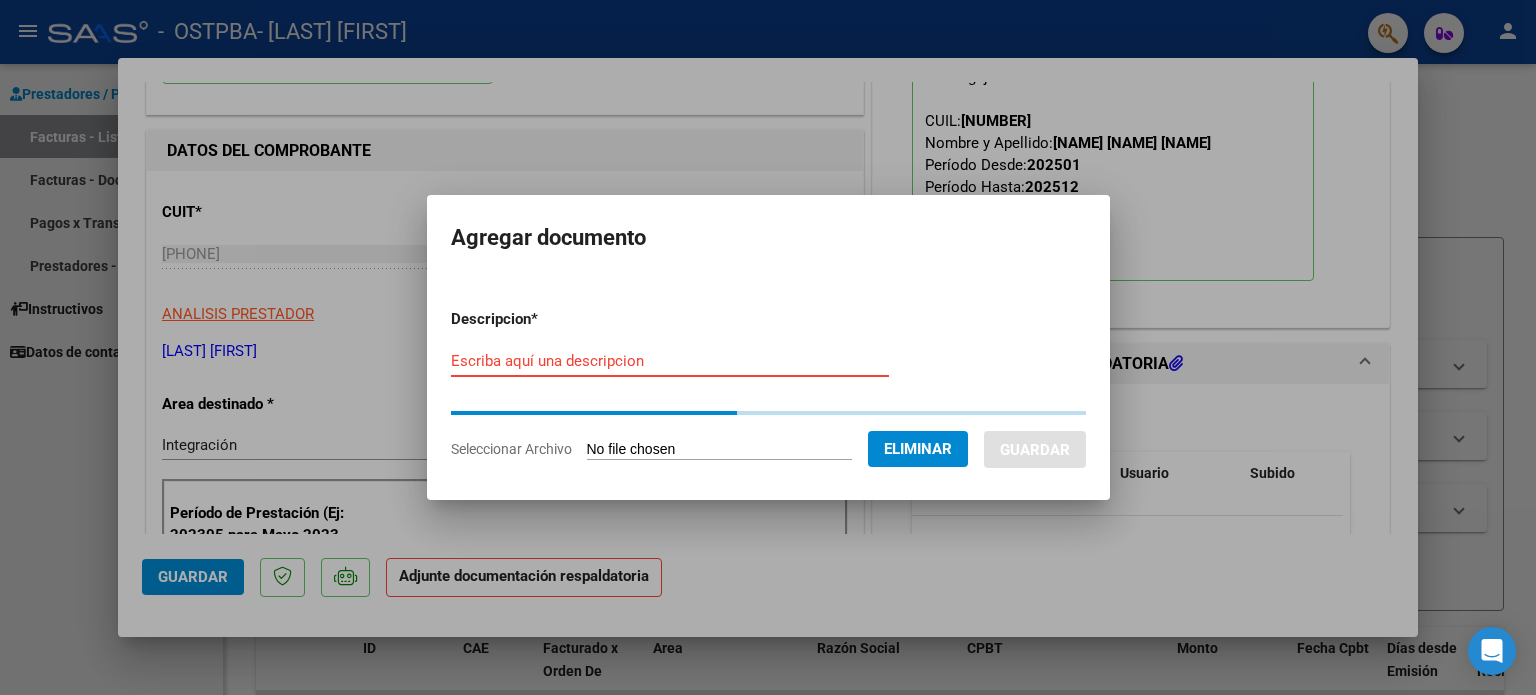 click on "Escriba aquí una descripcion" at bounding box center [670, 361] 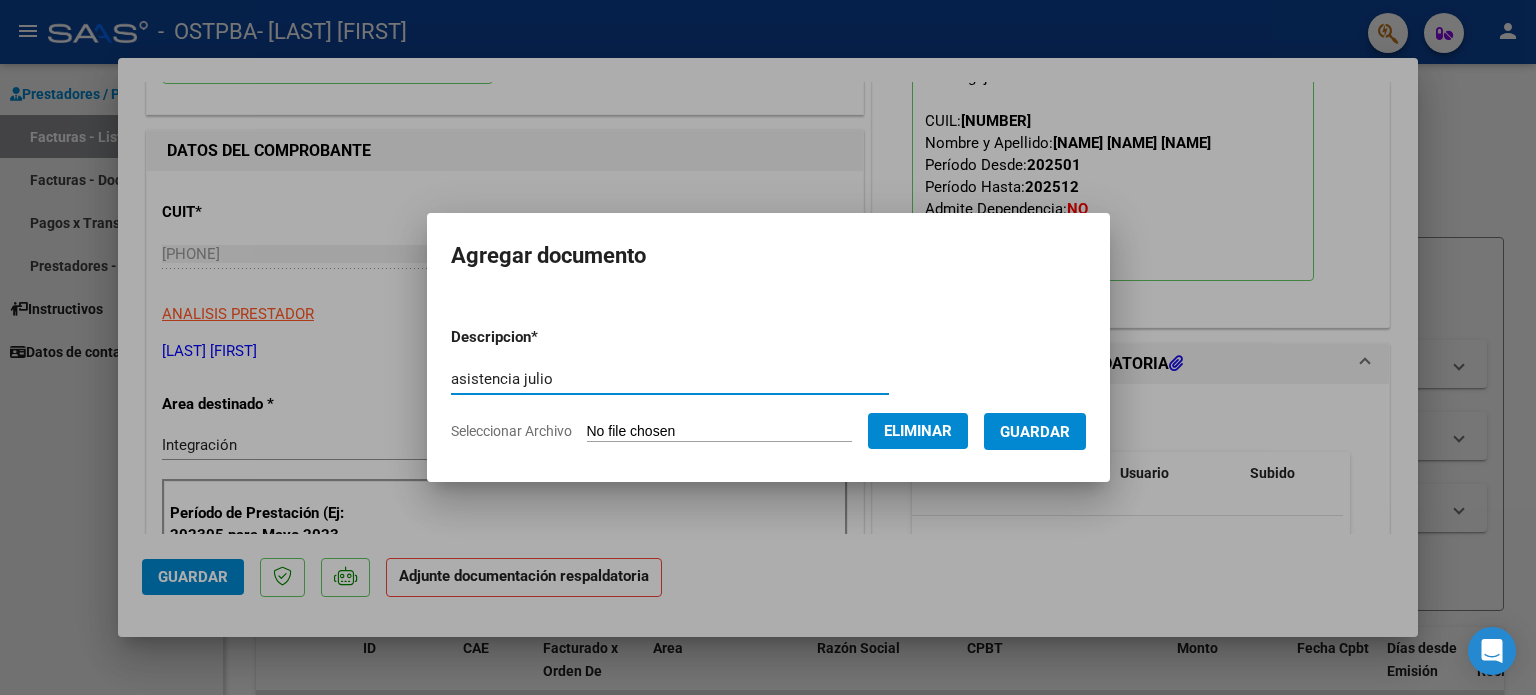 type on "asistencia julio" 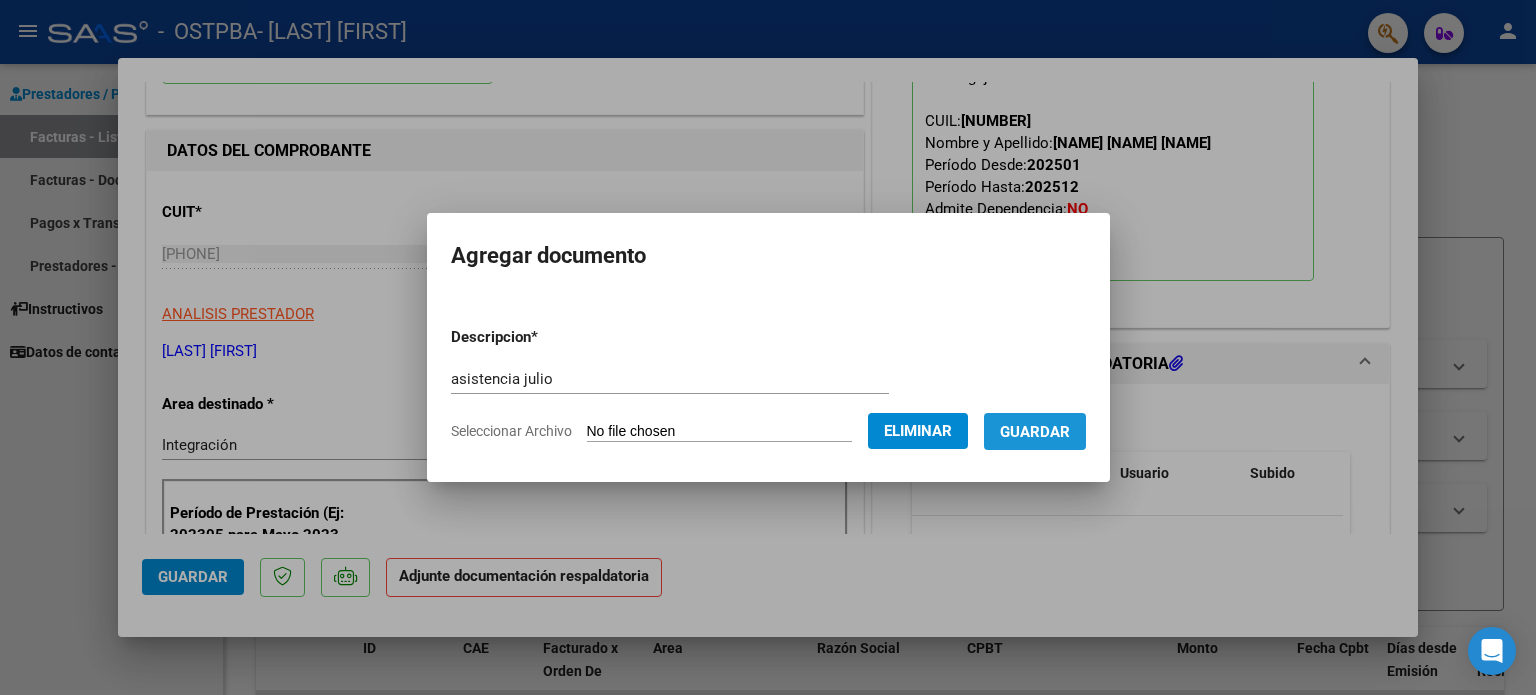 click on "Guardar" at bounding box center (1035, 431) 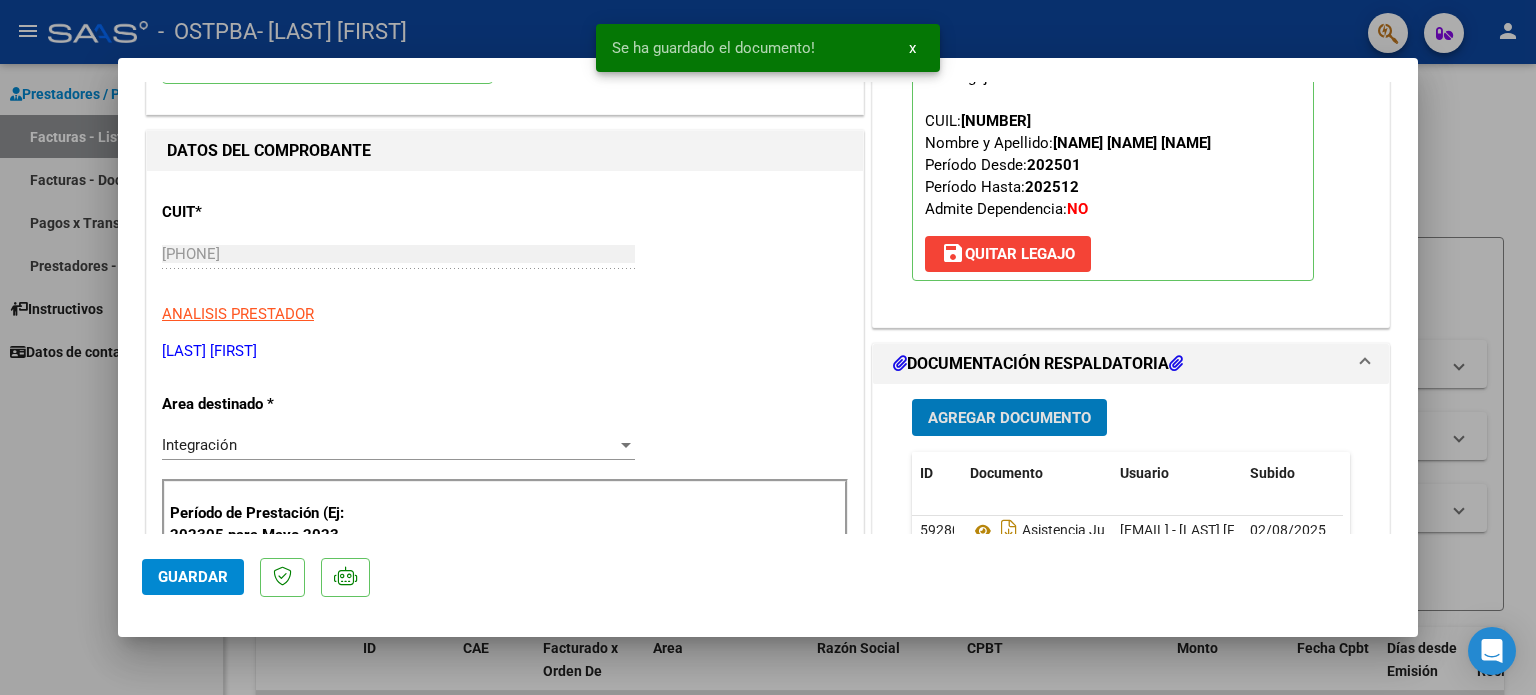 click on "Guardar" 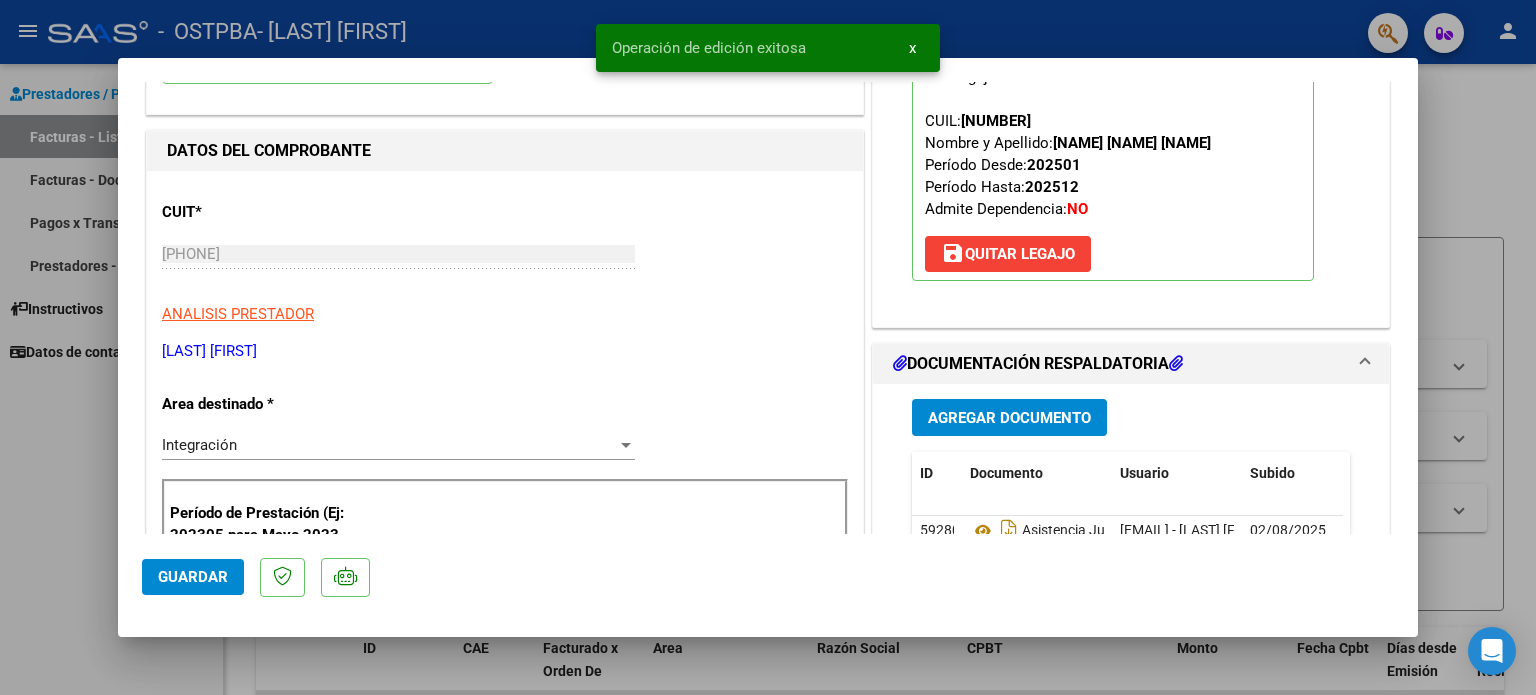 type 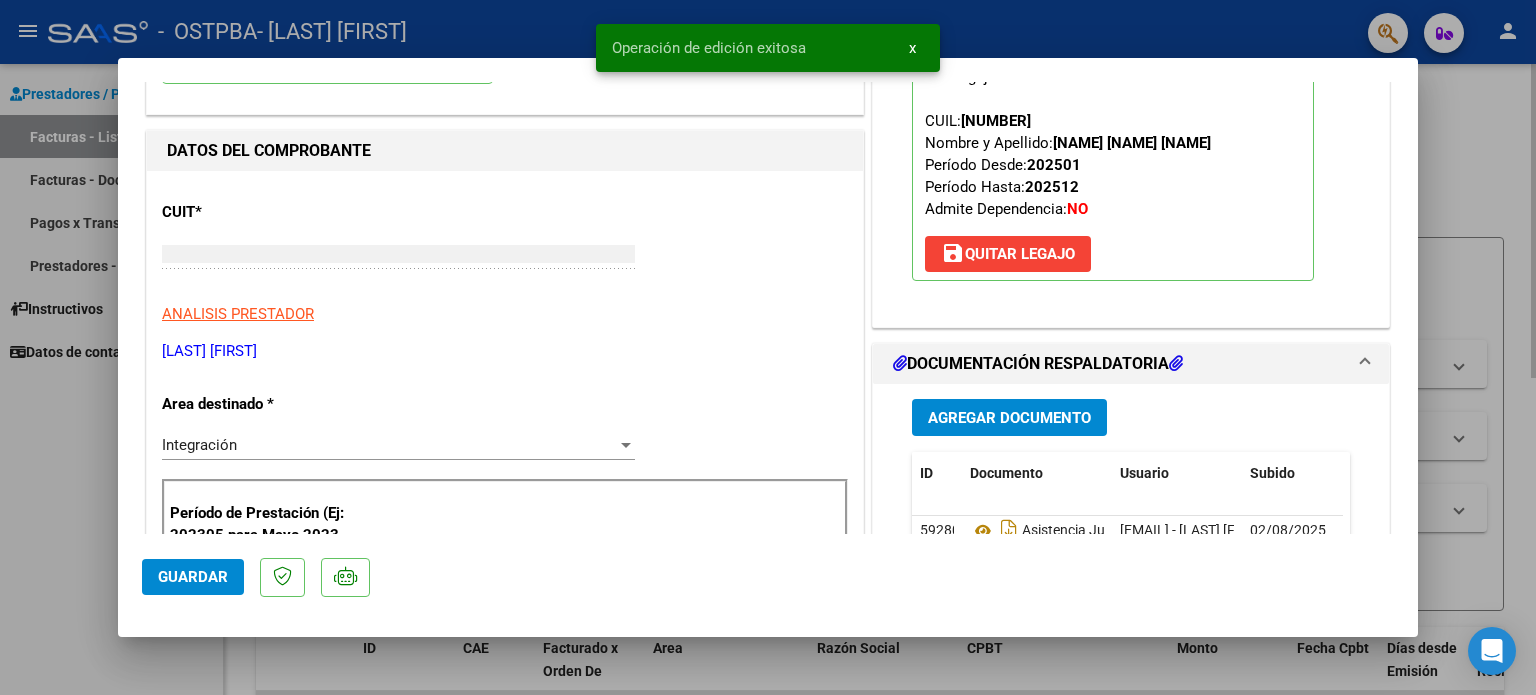 scroll, scrollTop: 0, scrollLeft: 0, axis: both 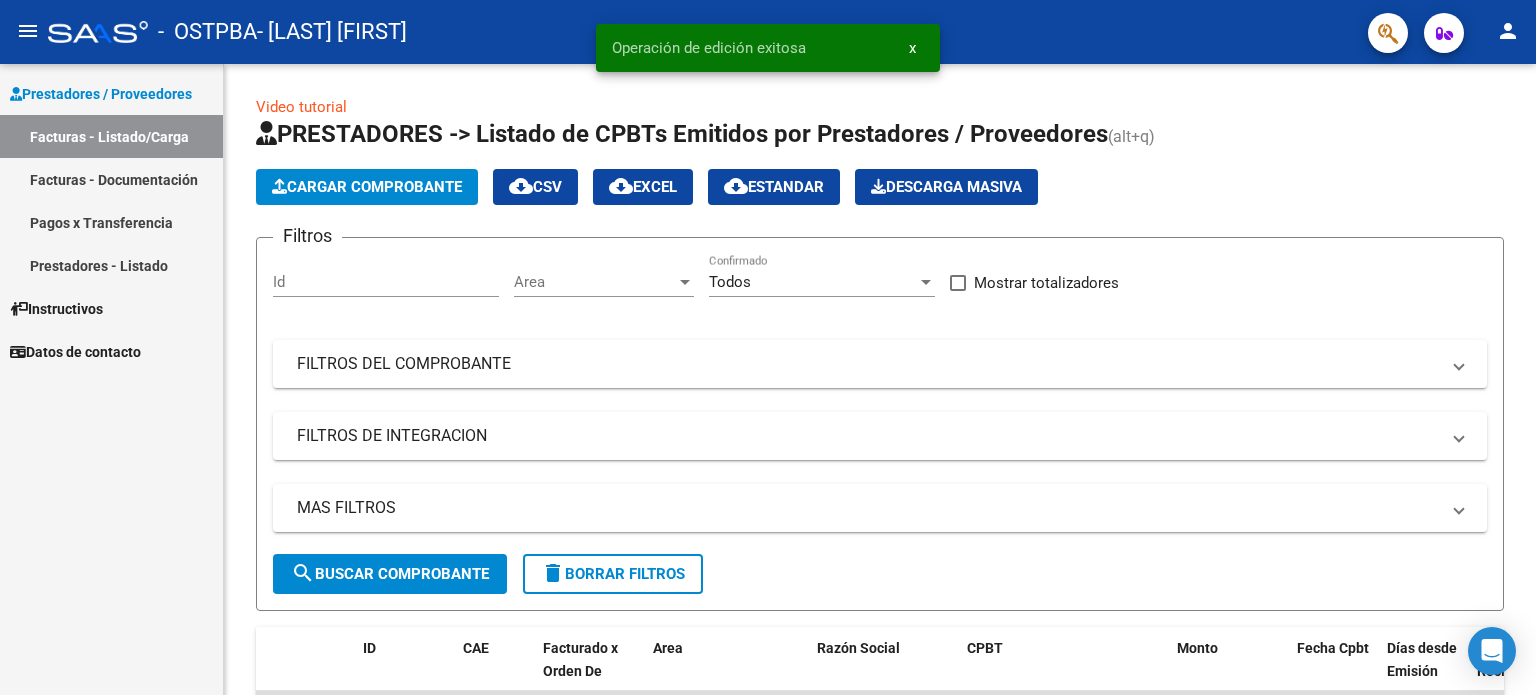 click on "Facturas - Listado/Carga" at bounding box center [111, 136] 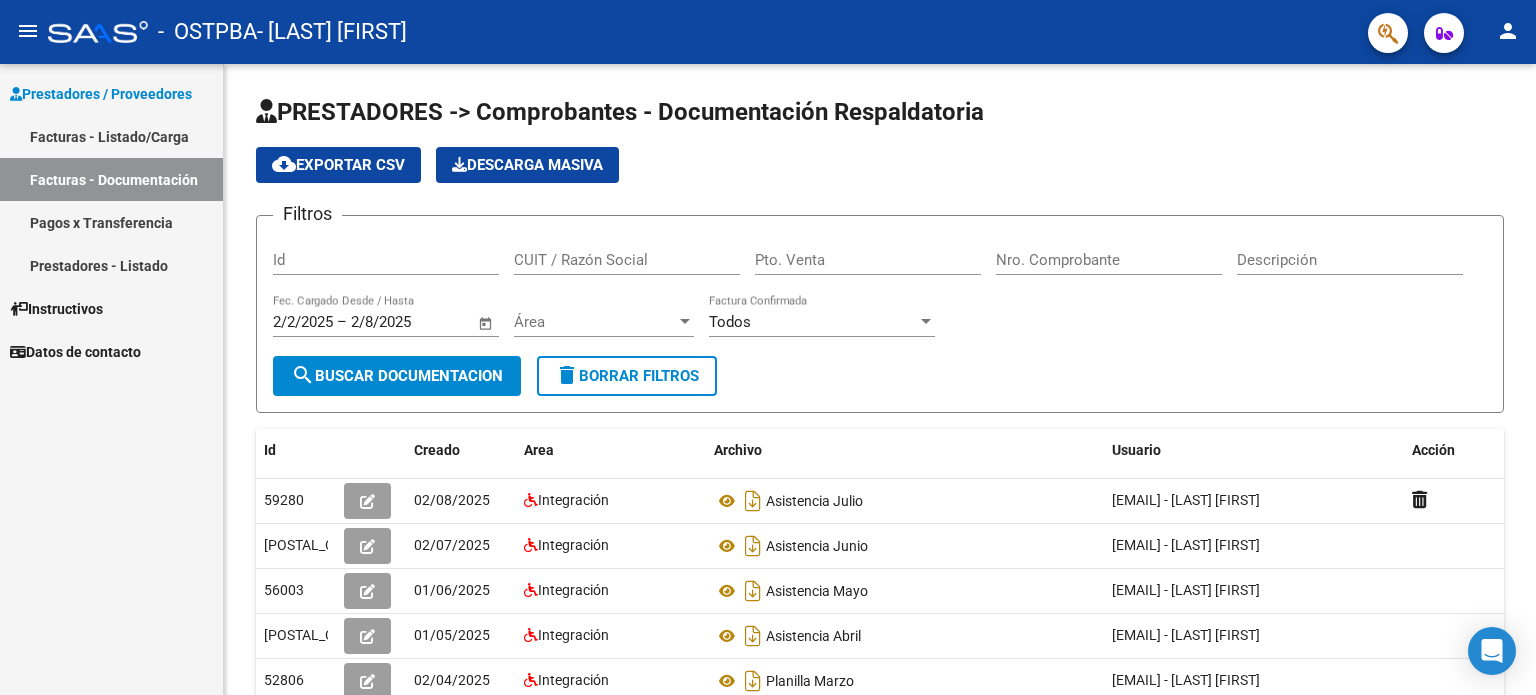 click on "Facturas - Listado/Carga" at bounding box center (111, 136) 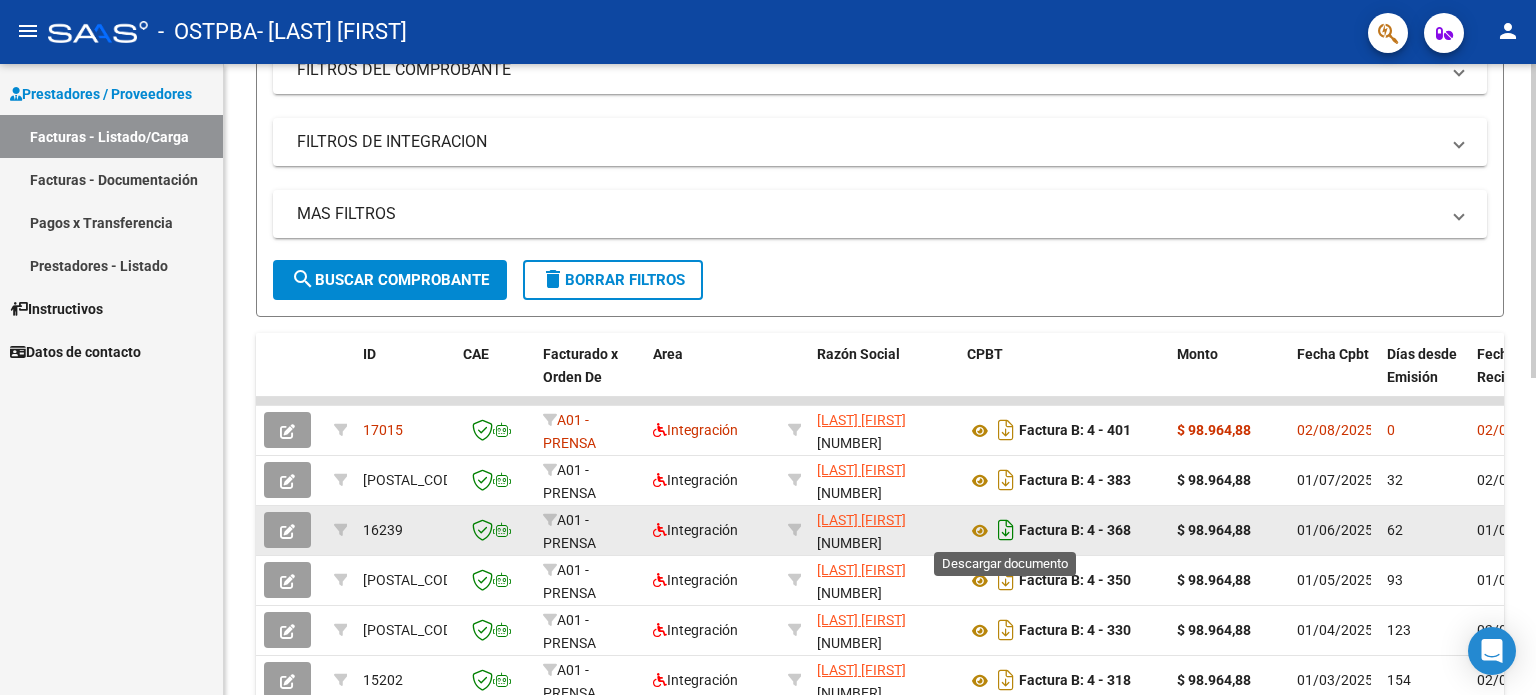 scroll, scrollTop: 300, scrollLeft: 0, axis: vertical 